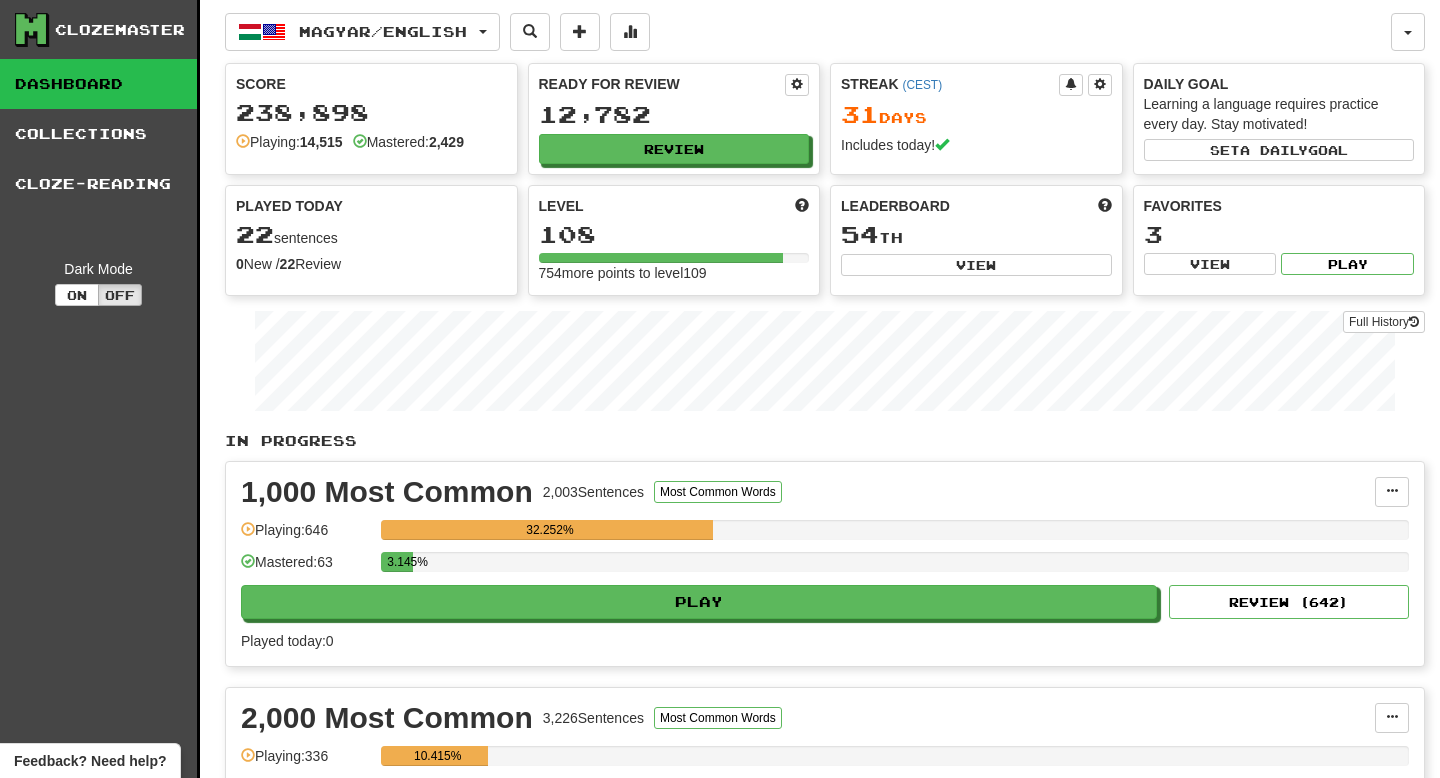 scroll, scrollTop: 0, scrollLeft: 0, axis: both 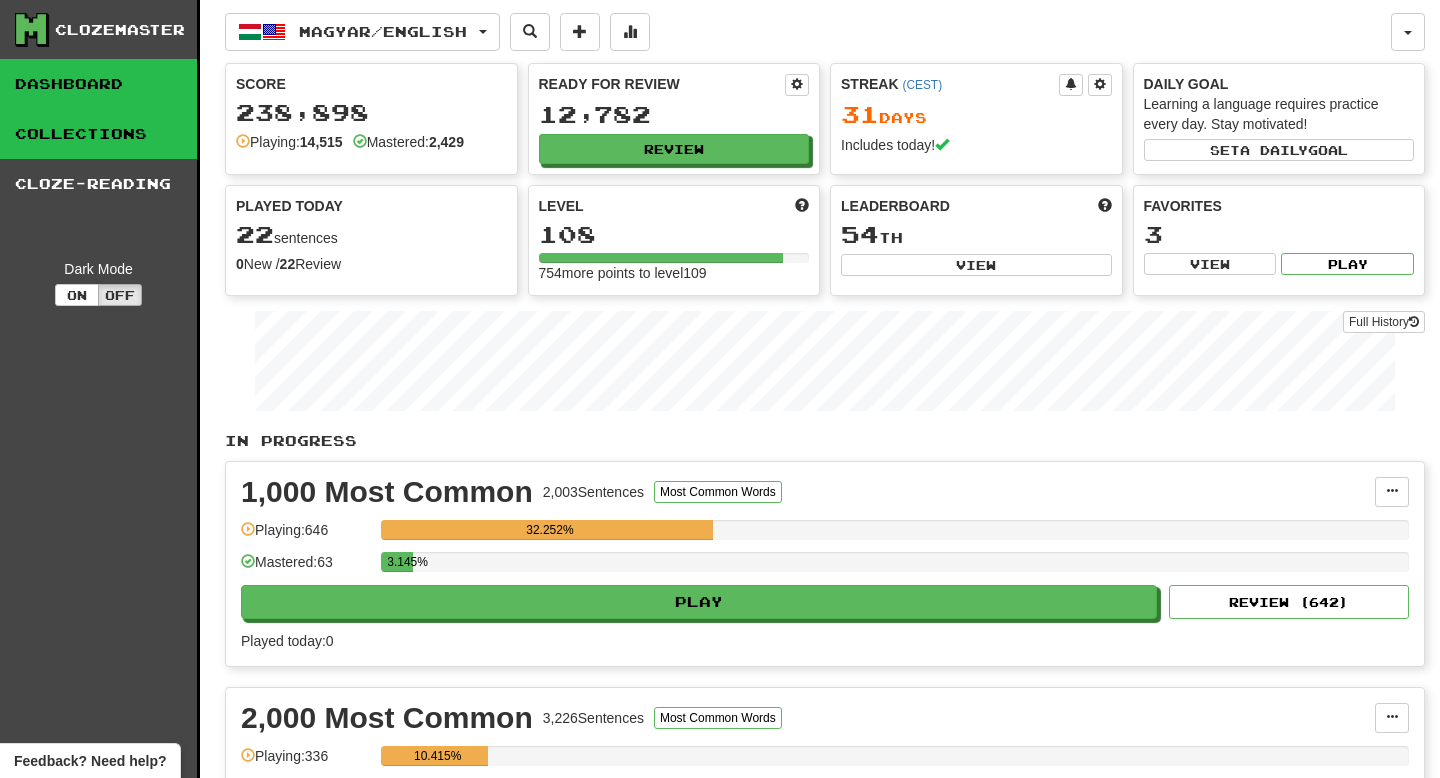 click on "Collections" at bounding box center (98, 134) 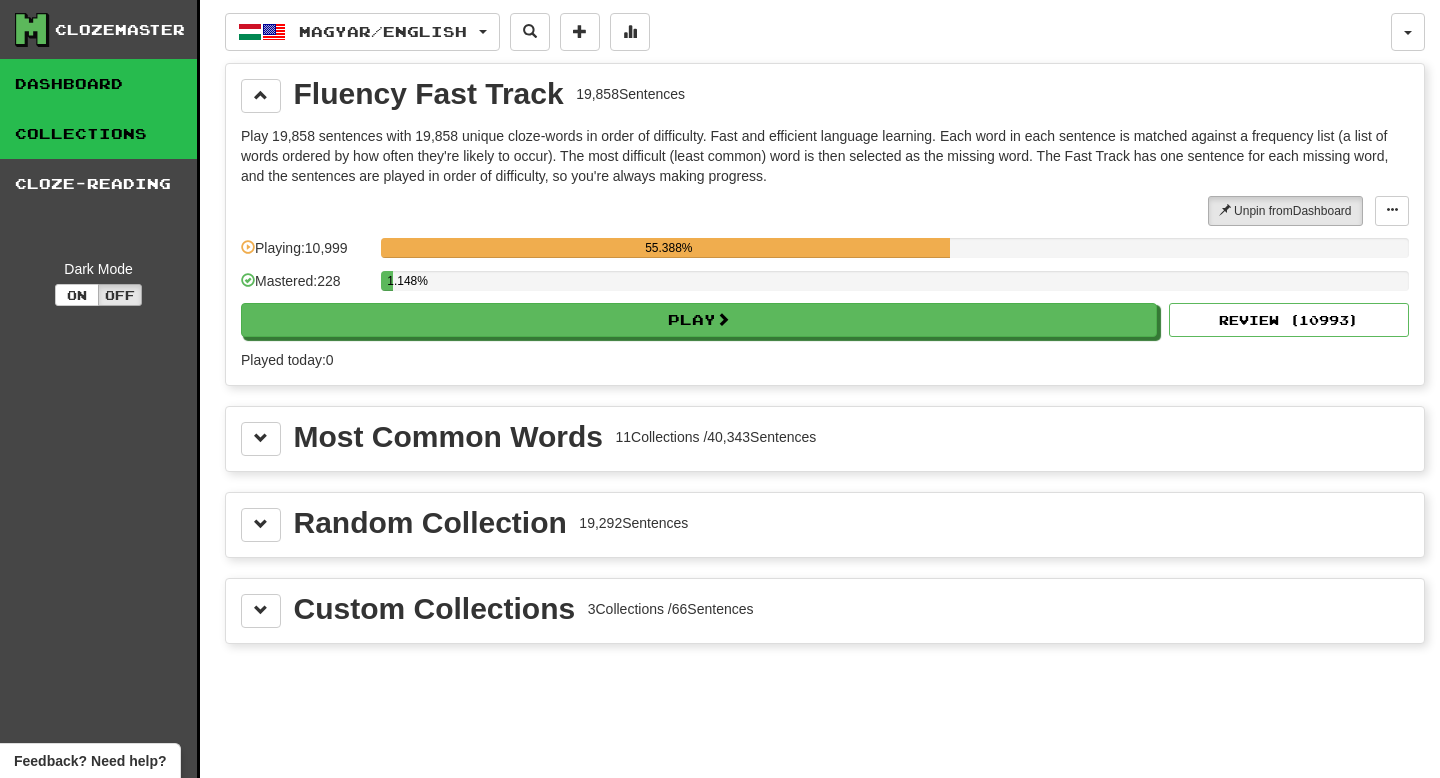 click on "Dashboard" at bounding box center (98, 84) 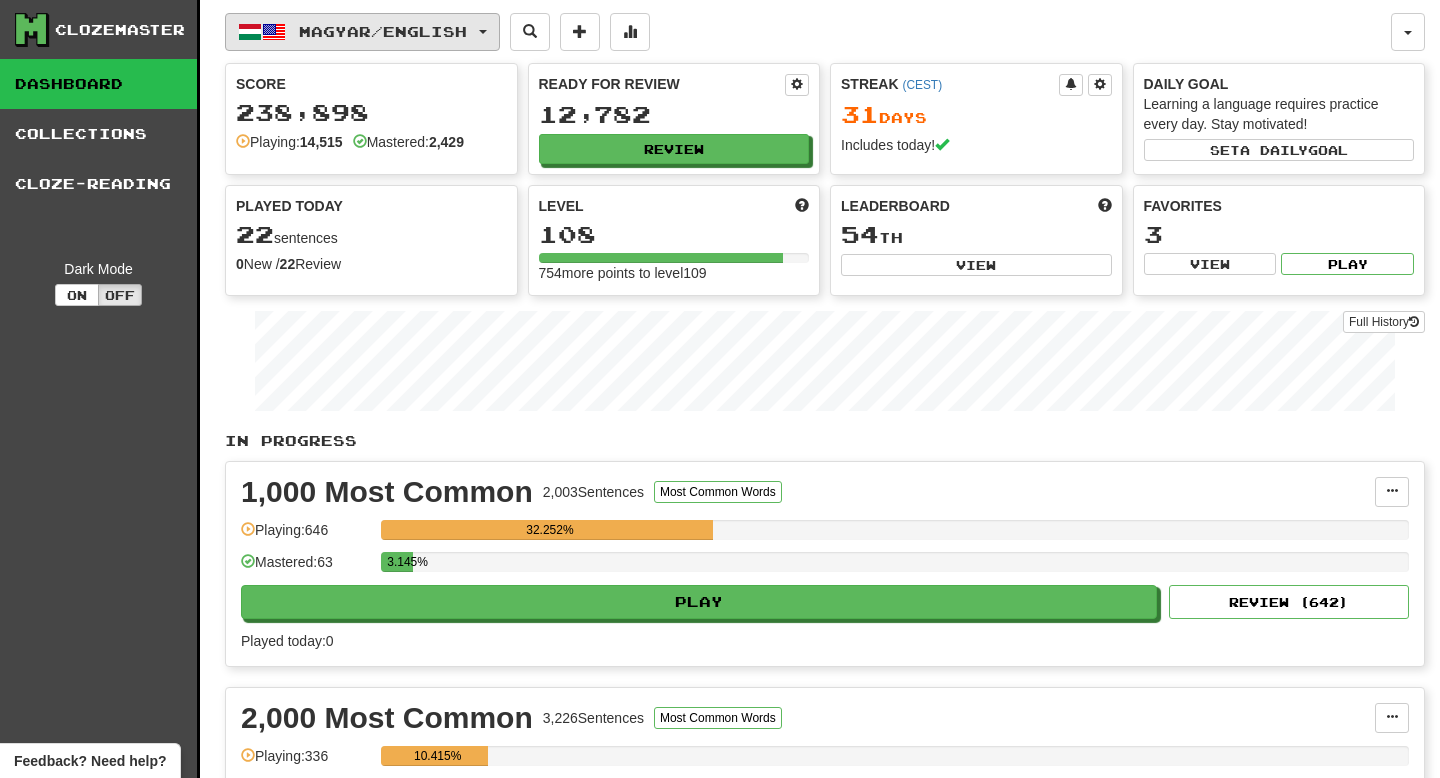 click on "Magyar  /  English" at bounding box center [383, 31] 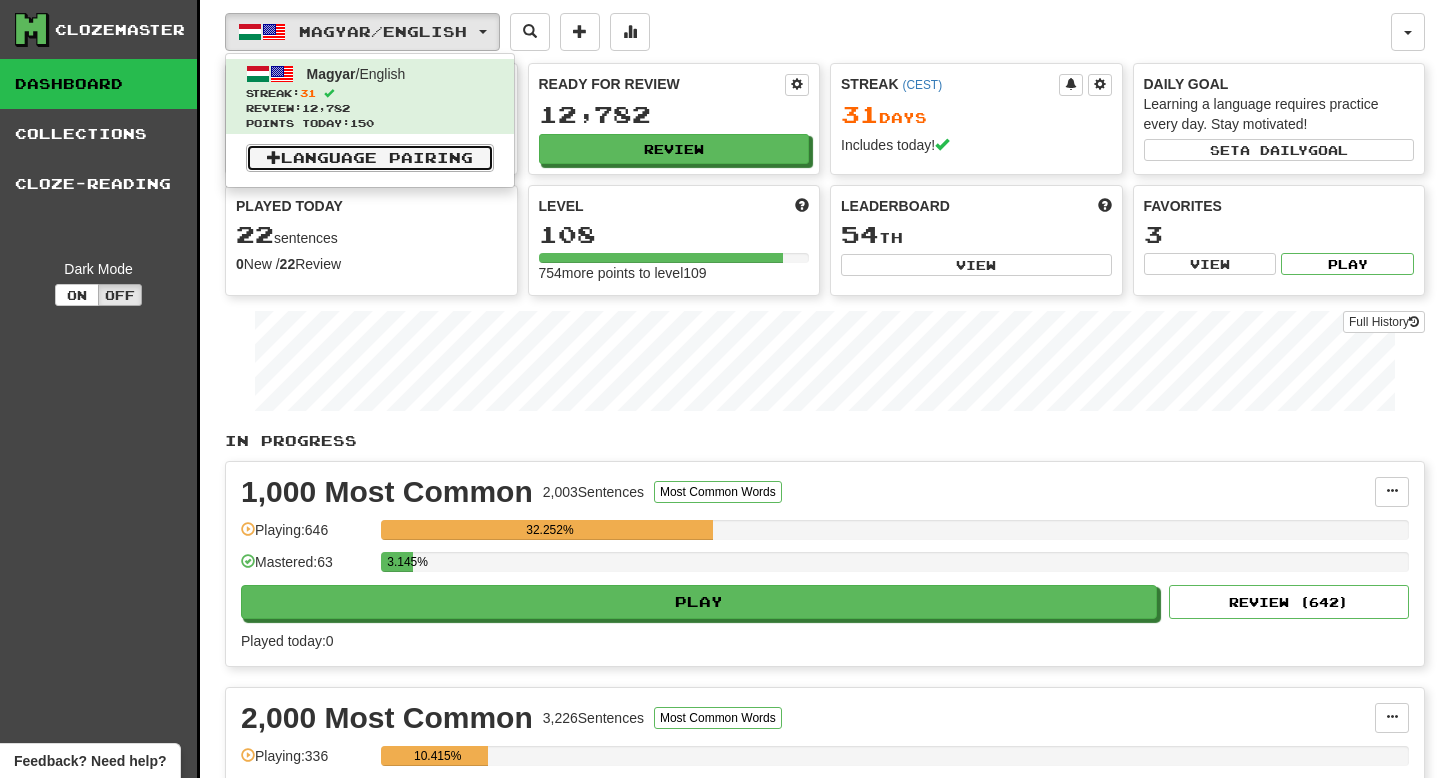 click on "Language Pairing" at bounding box center (370, 158) 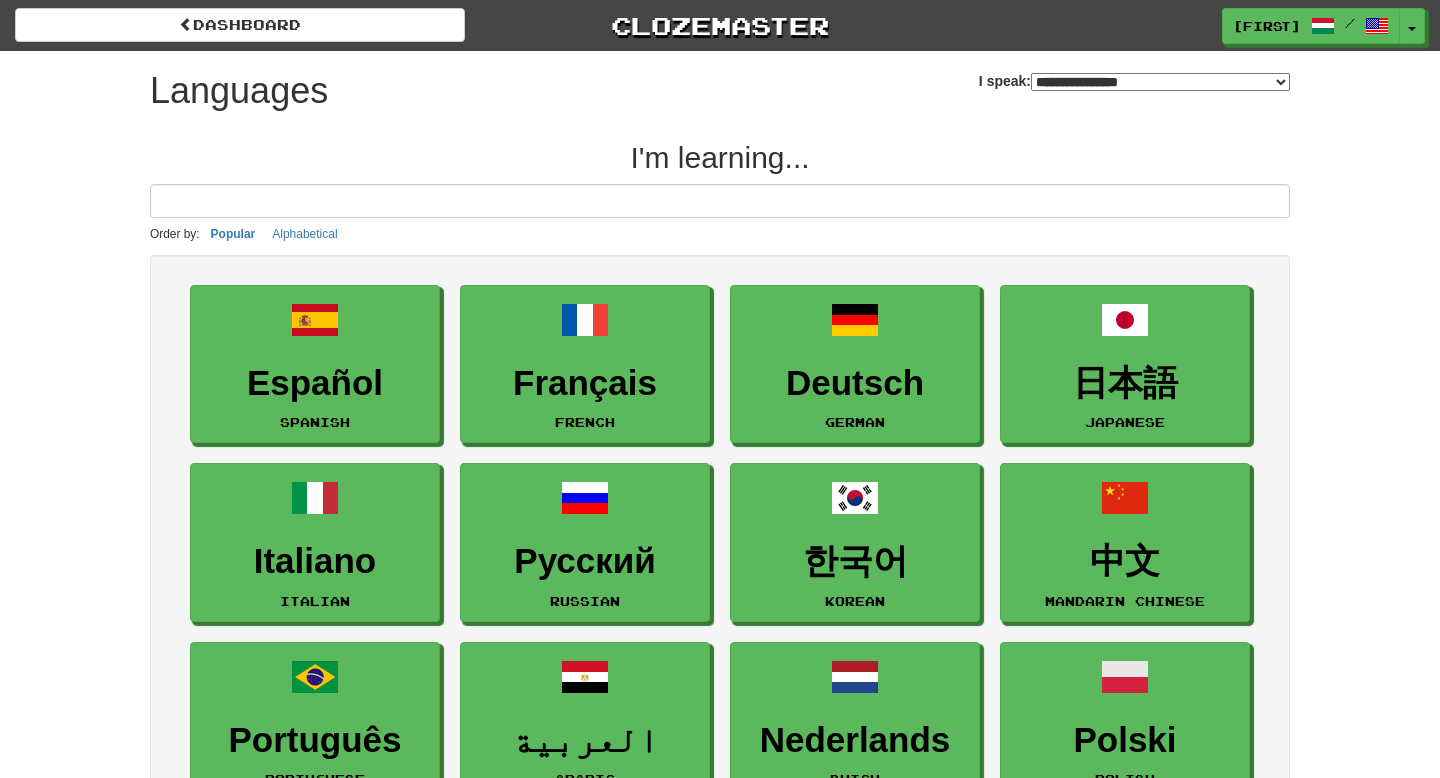 select on "*******" 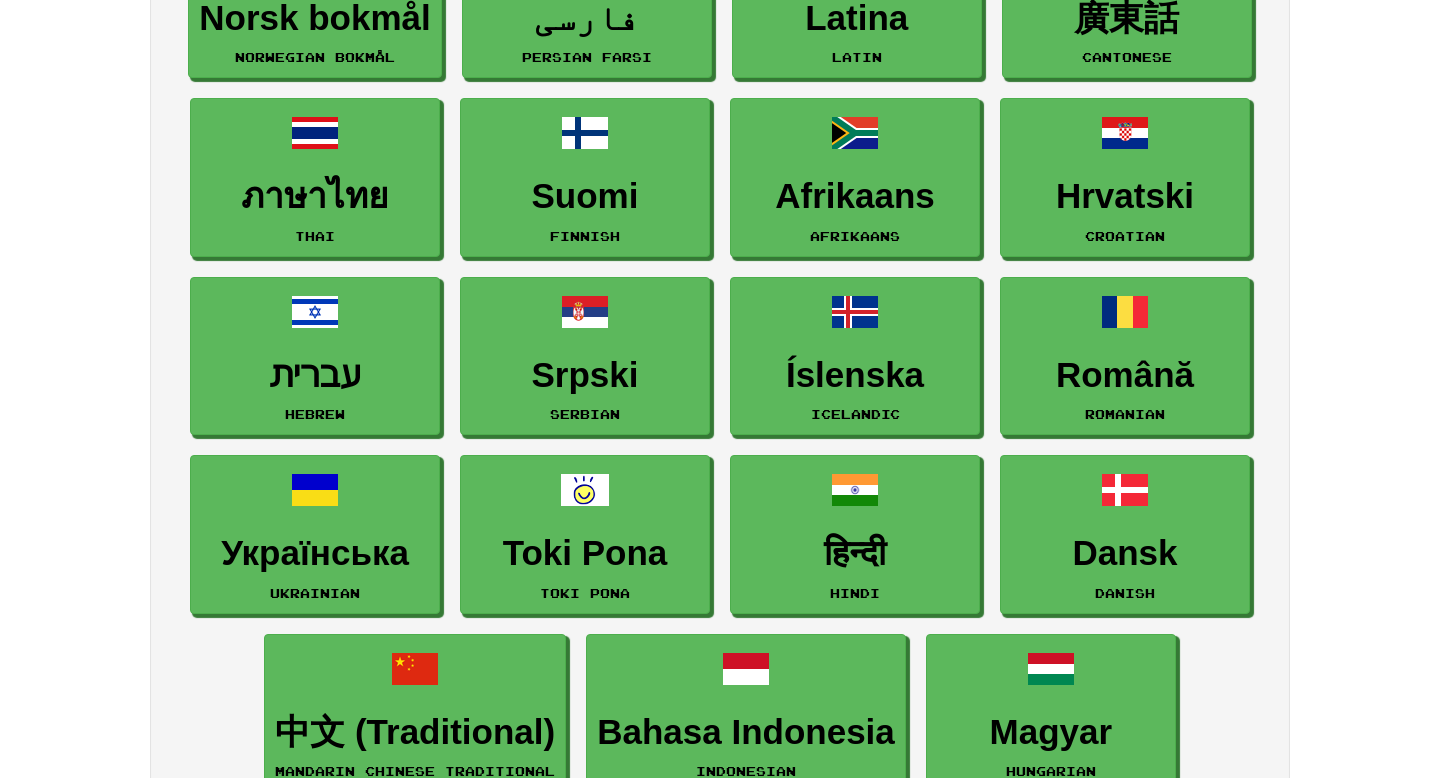 scroll, scrollTop: 1063, scrollLeft: 0, axis: vertical 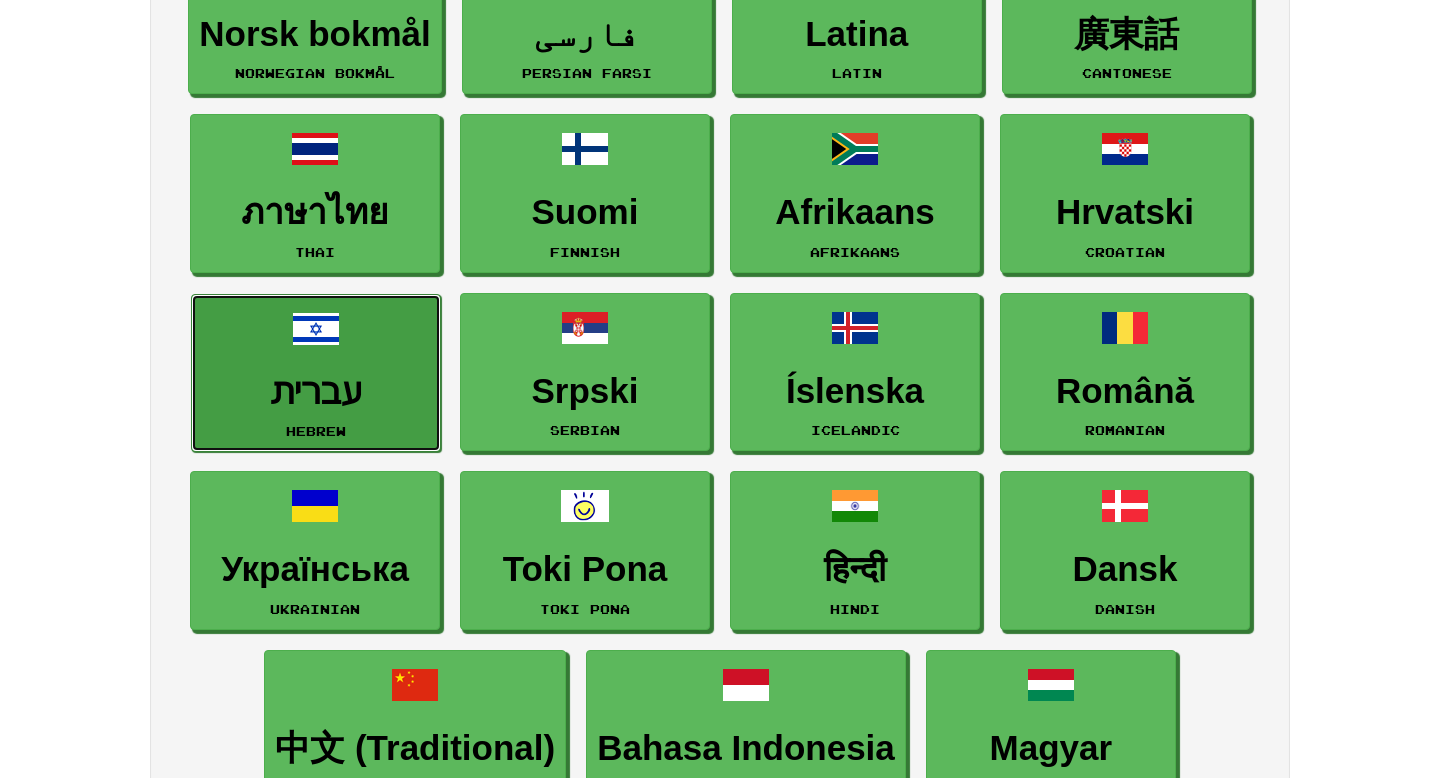 click on "עברית" at bounding box center [316, 392] 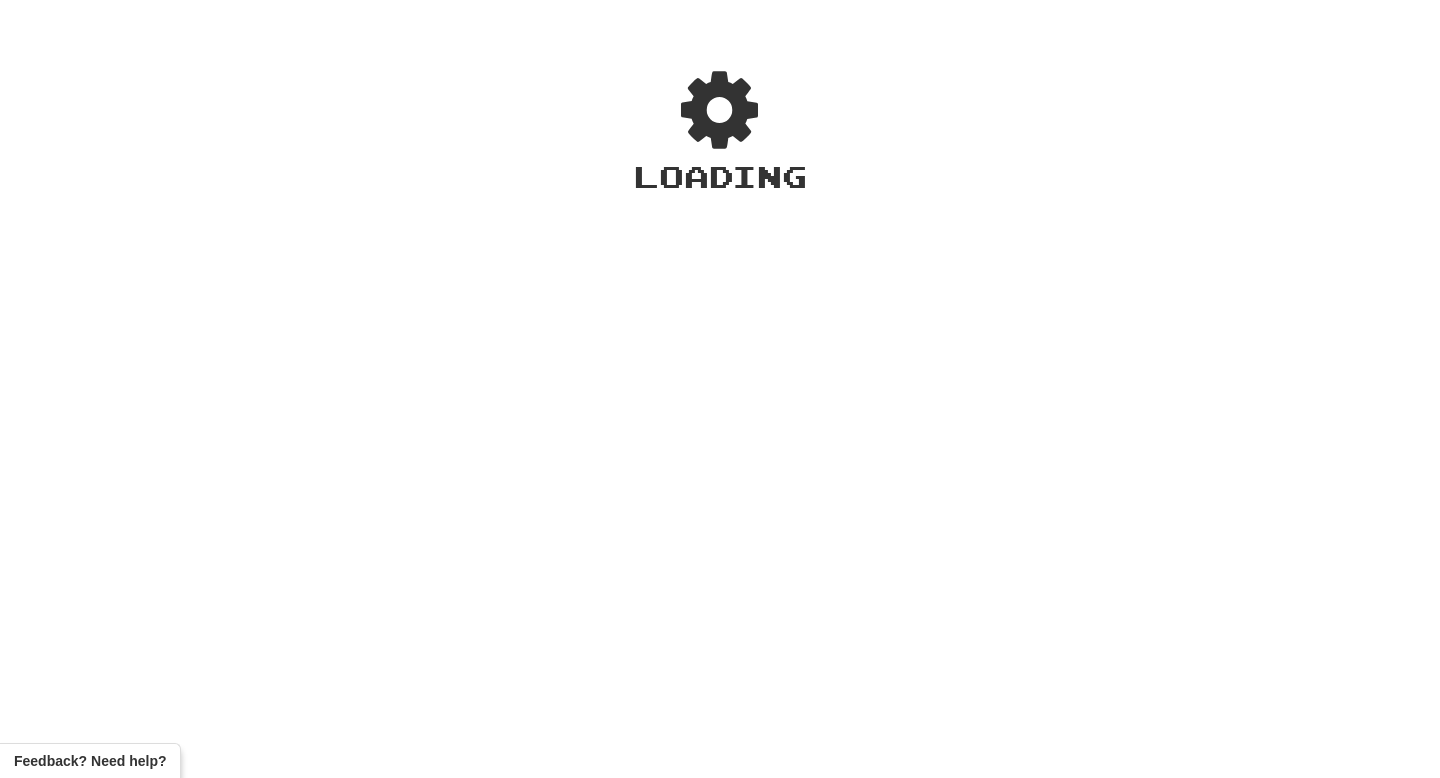 scroll, scrollTop: 0, scrollLeft: 0, axis: both 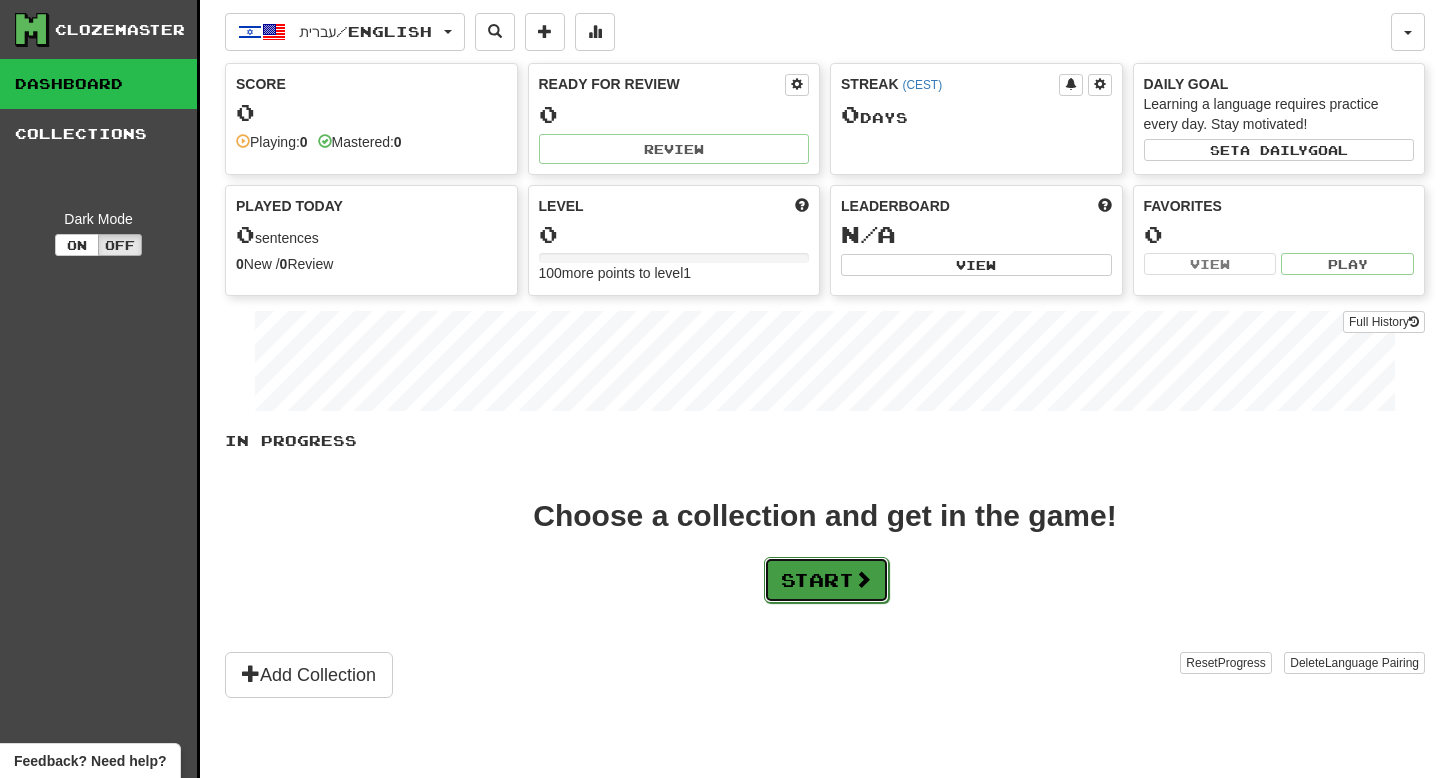 click on "Start" at bounding box center (826, 580) 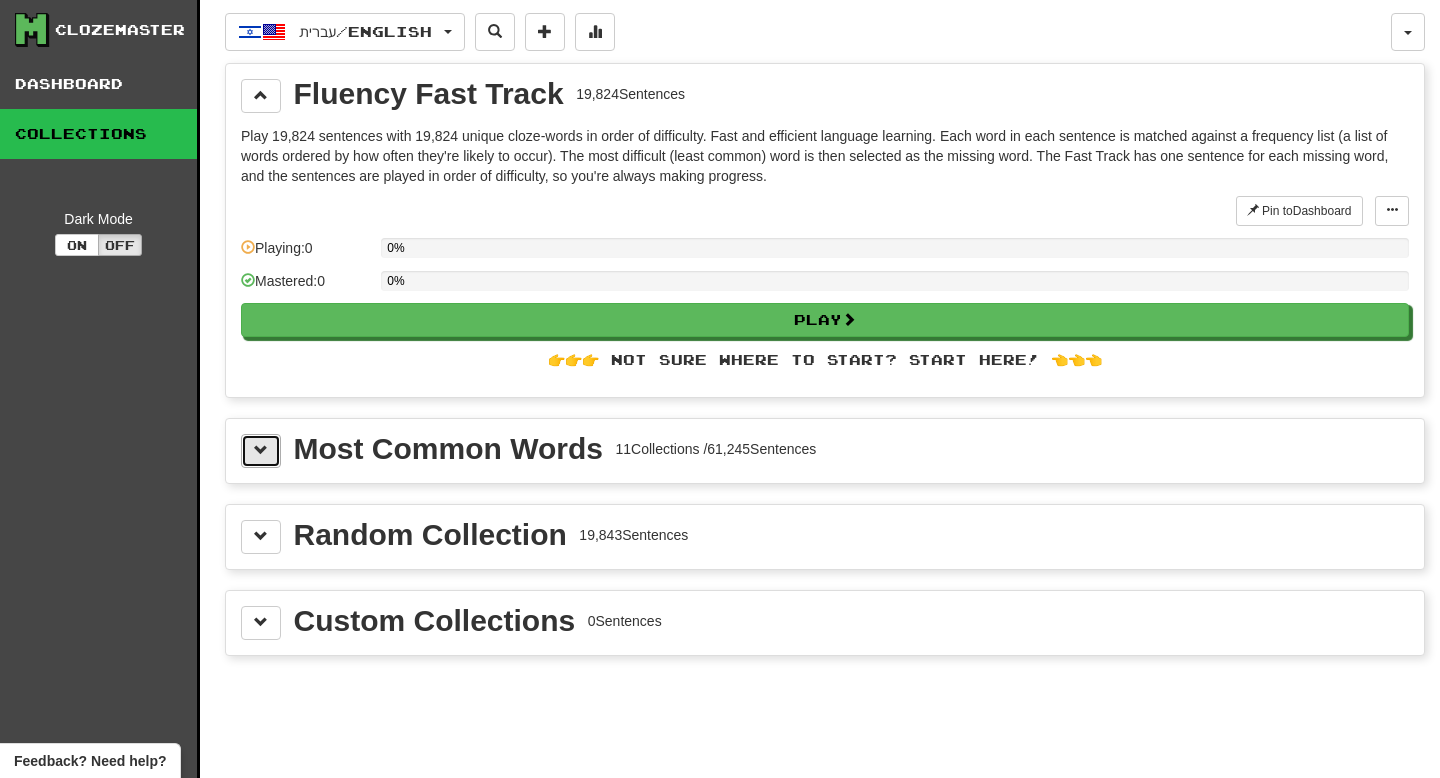 click at bounding box center [261, 450] 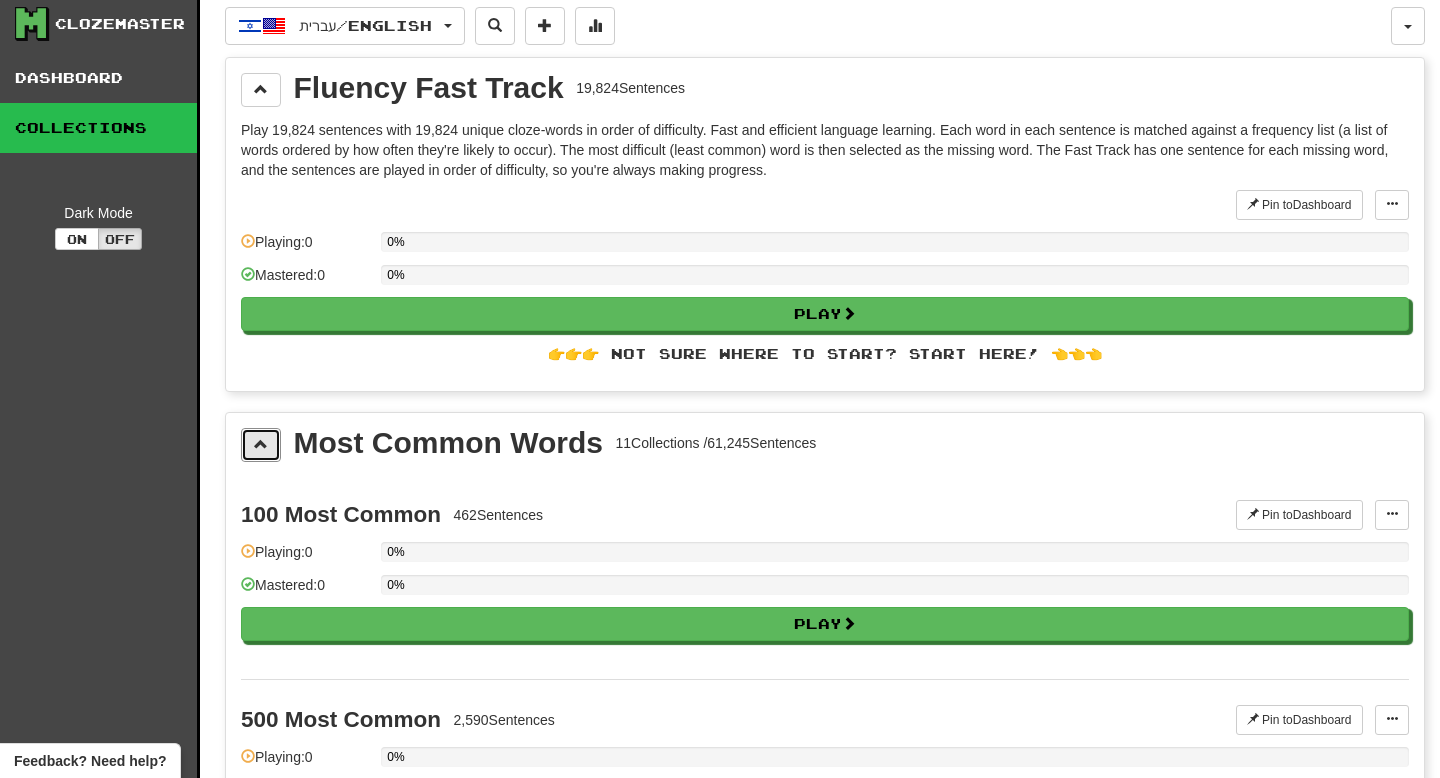 scroll, scrollTop: 0, scrollLeft: 0, axis: both 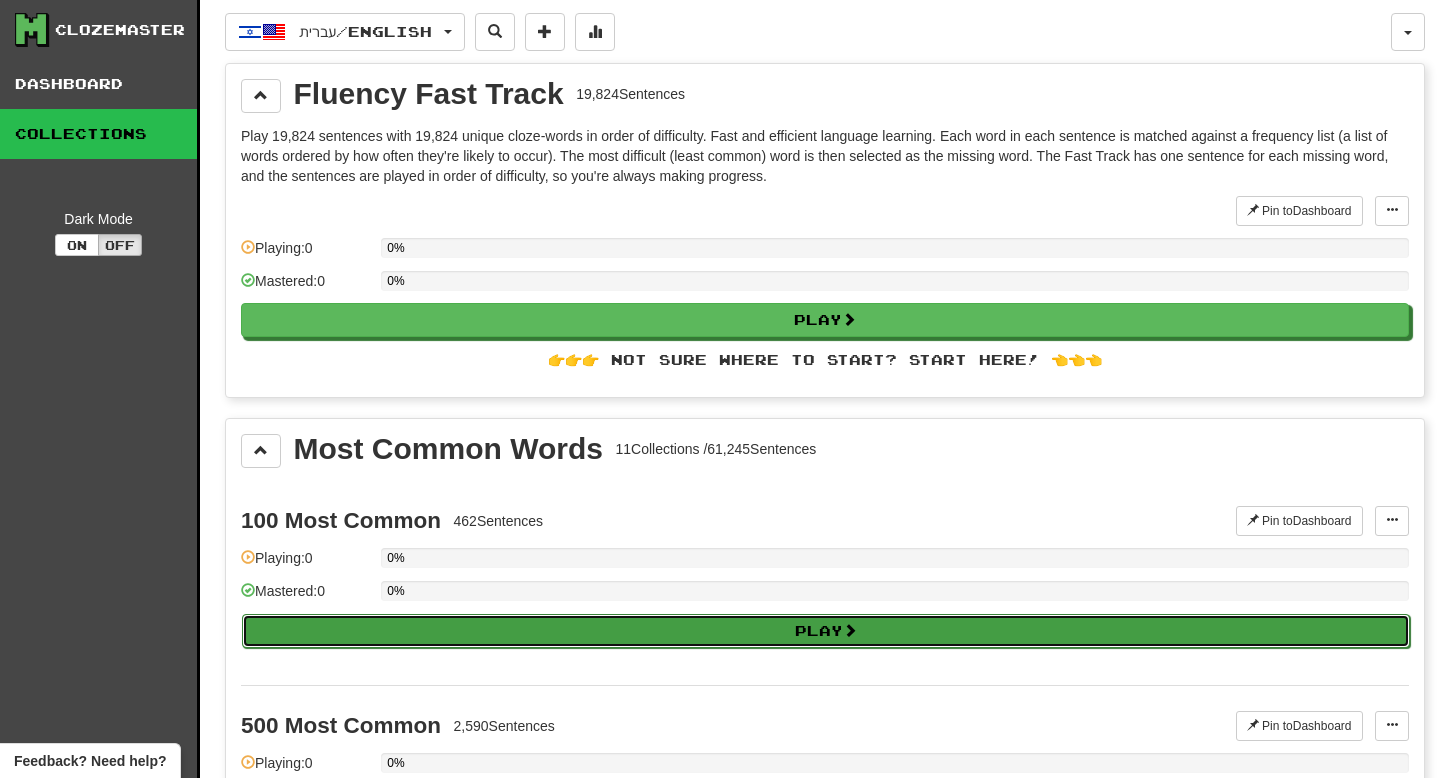 click on "Play" at bounding box center (826, 631) 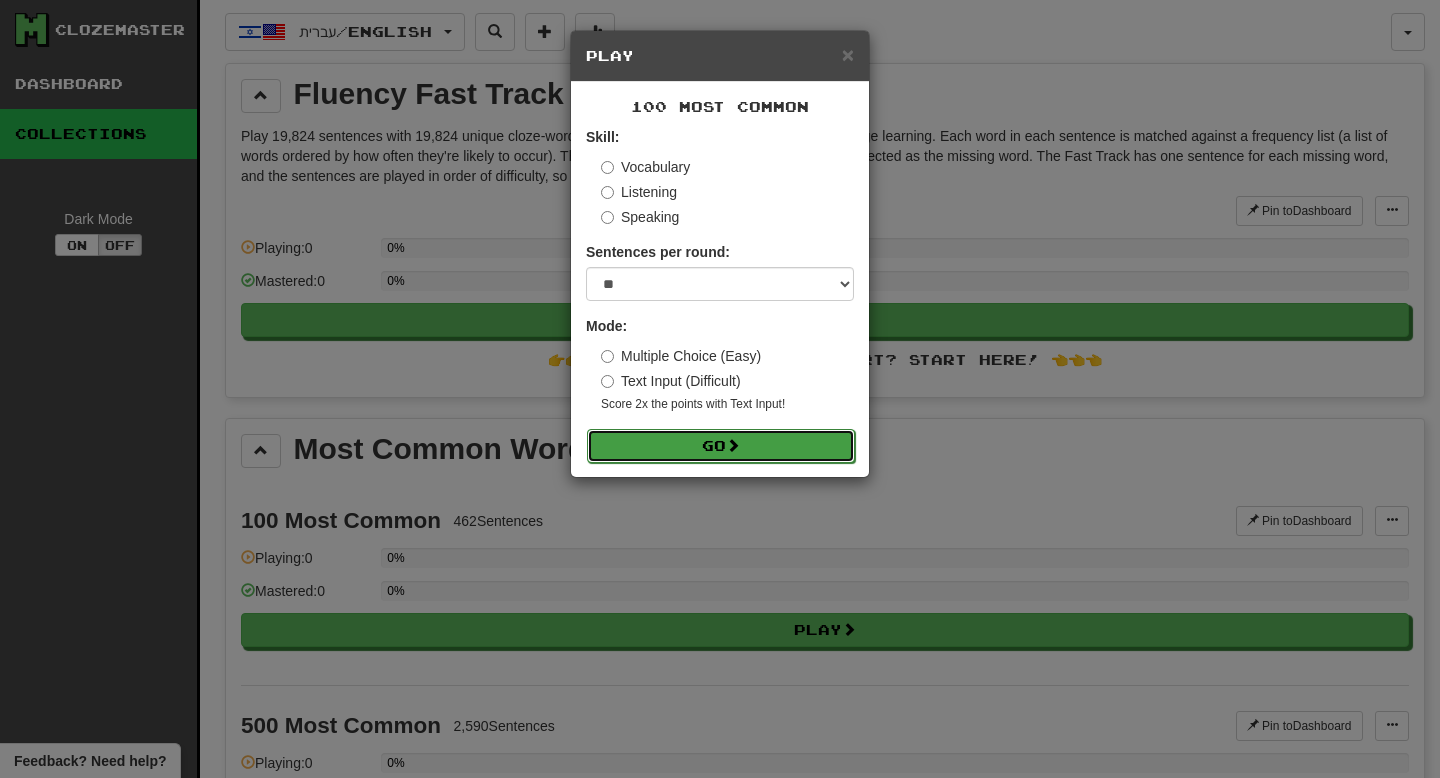 click on "Go" at bounding box center (721, 446) 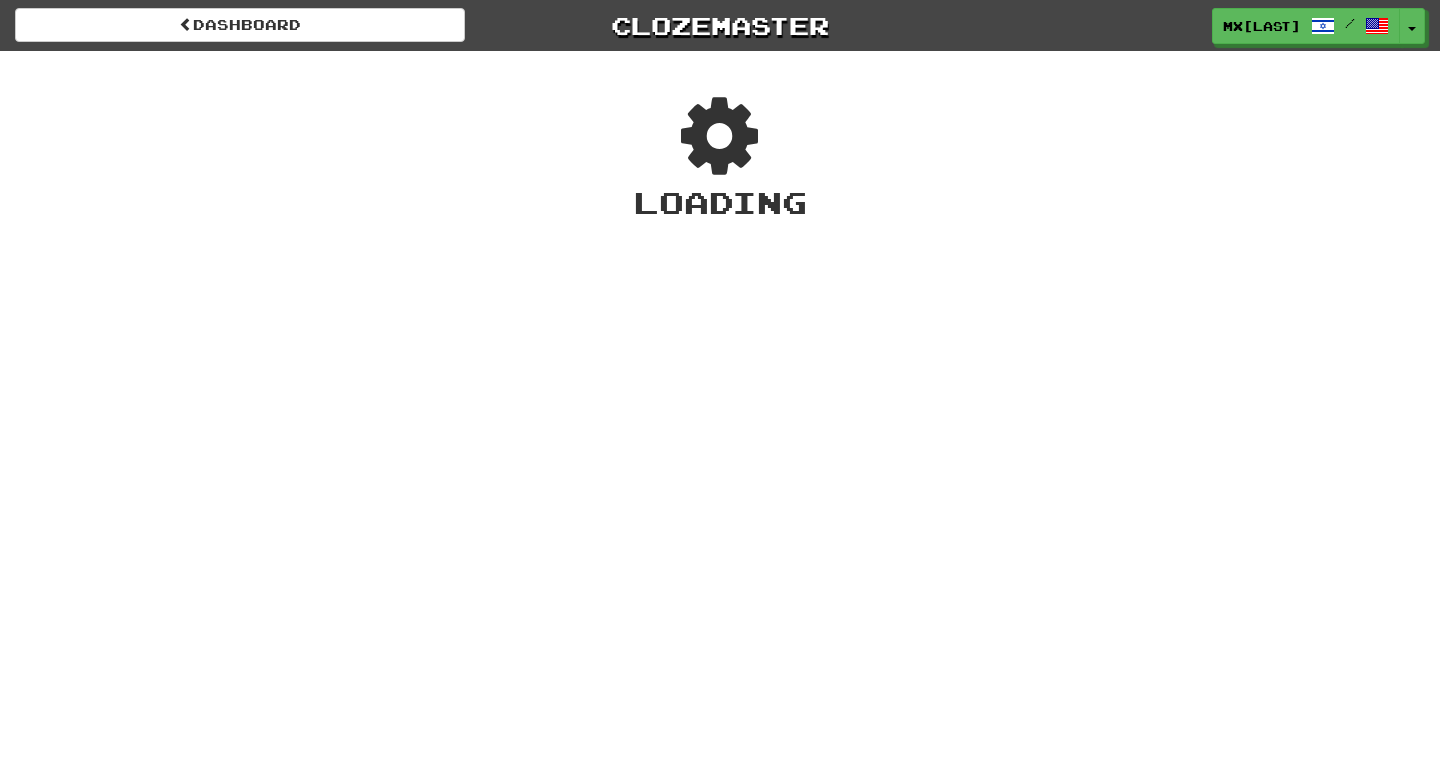scroll, scrollTop: 0, scrollLeft: 0, axis: both 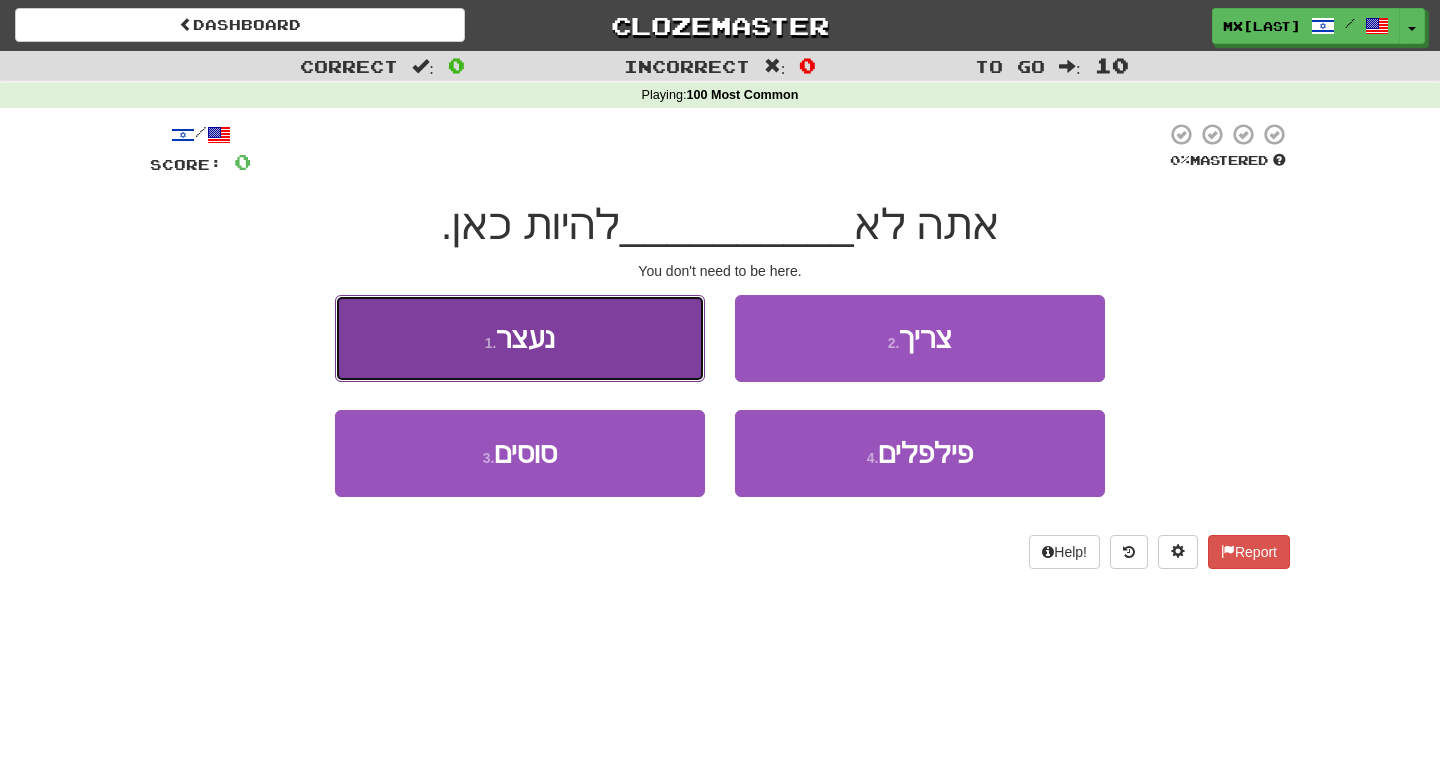 click on "1 .  נעצר" at bounding box center (520, 338) 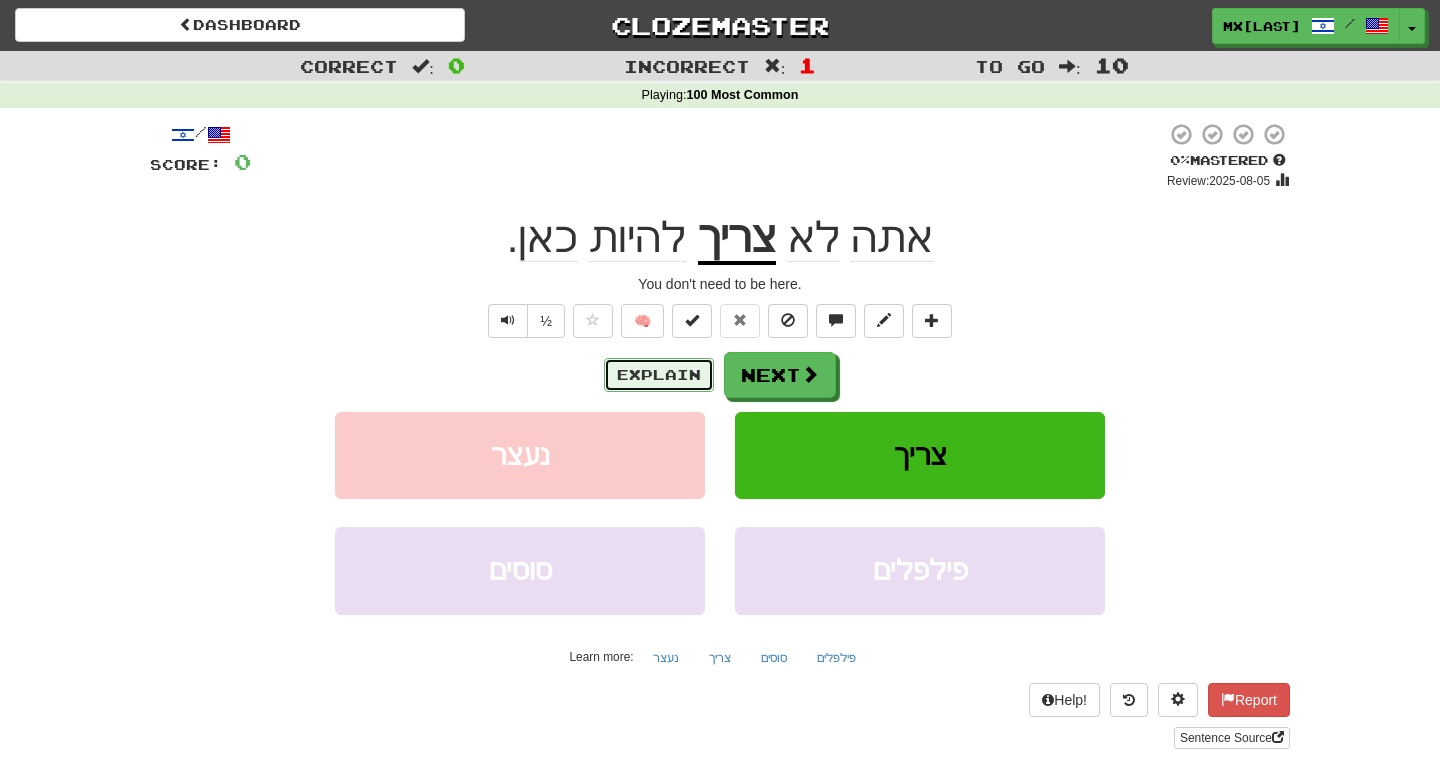 click on "Explain" at bounding box center (659, 375) 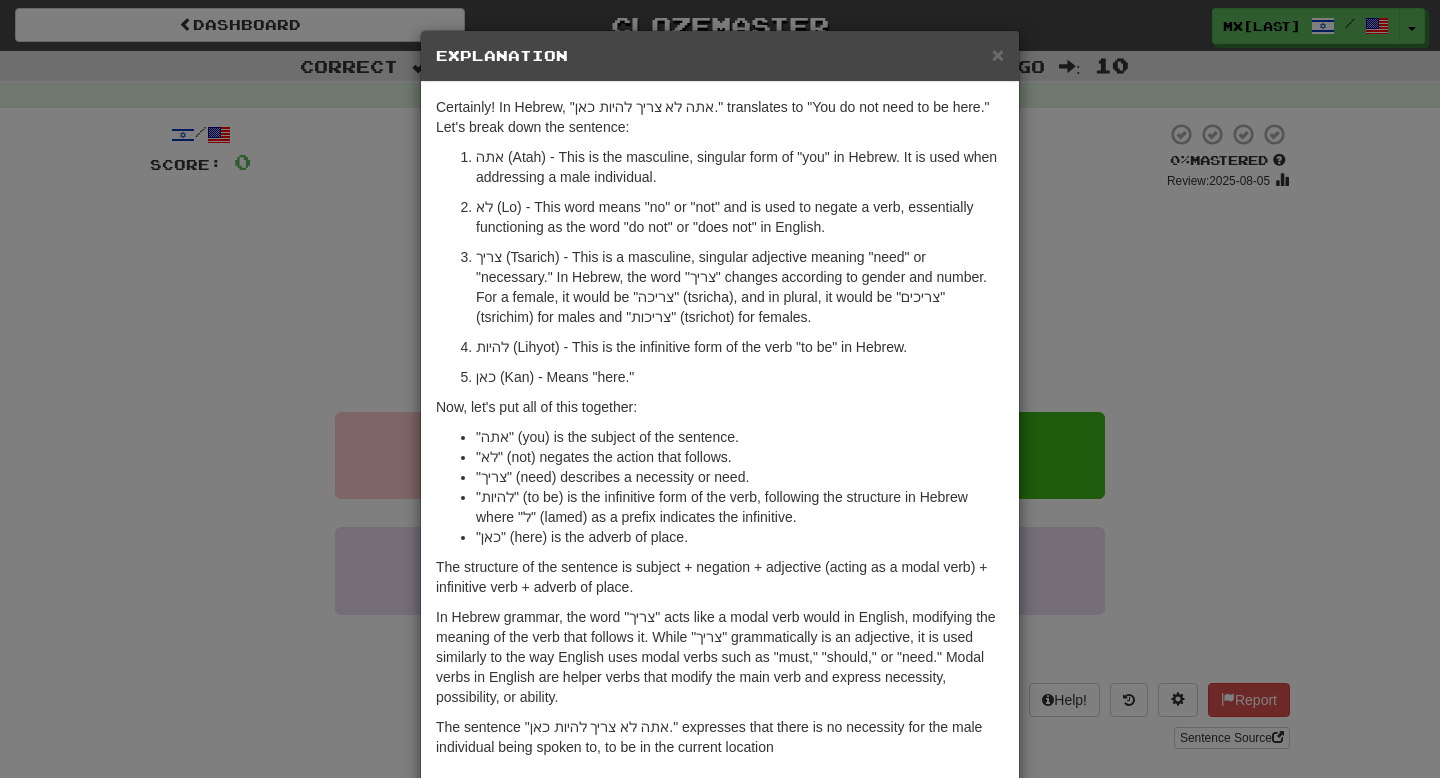 scroll, scrollTop: 100, scrollLeft: 0, axis: vertical 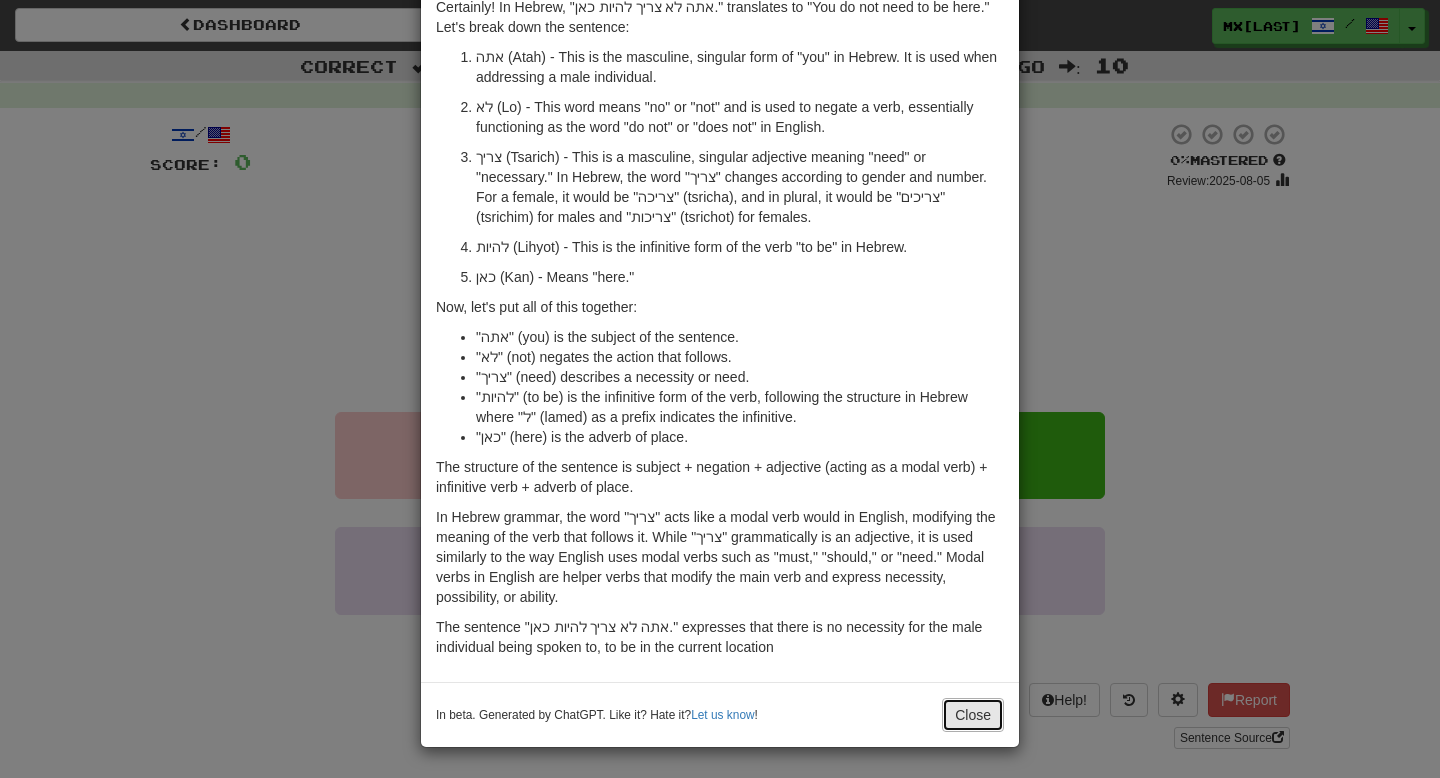 click on "Close" at bounding box center (973, 715) 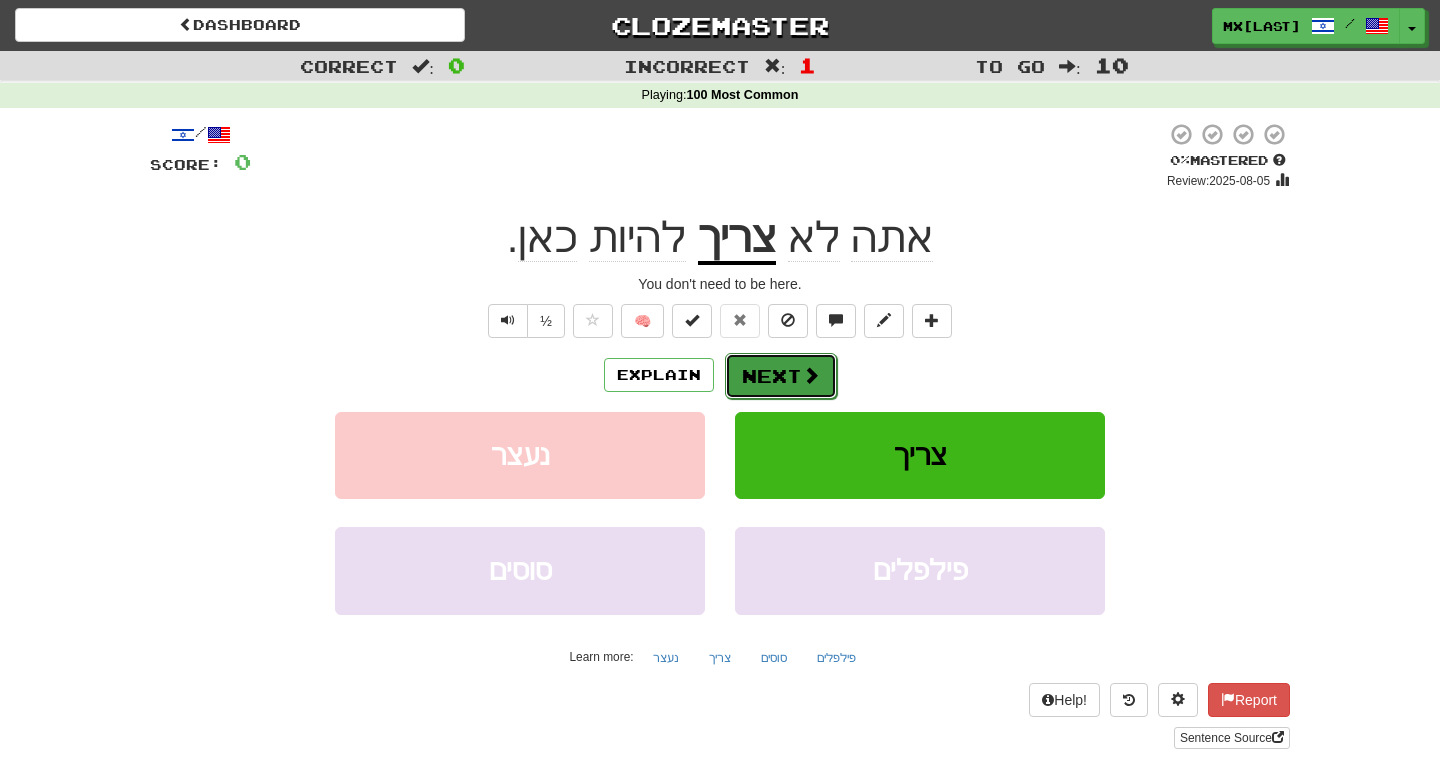 click at bounding box center (811, 375) 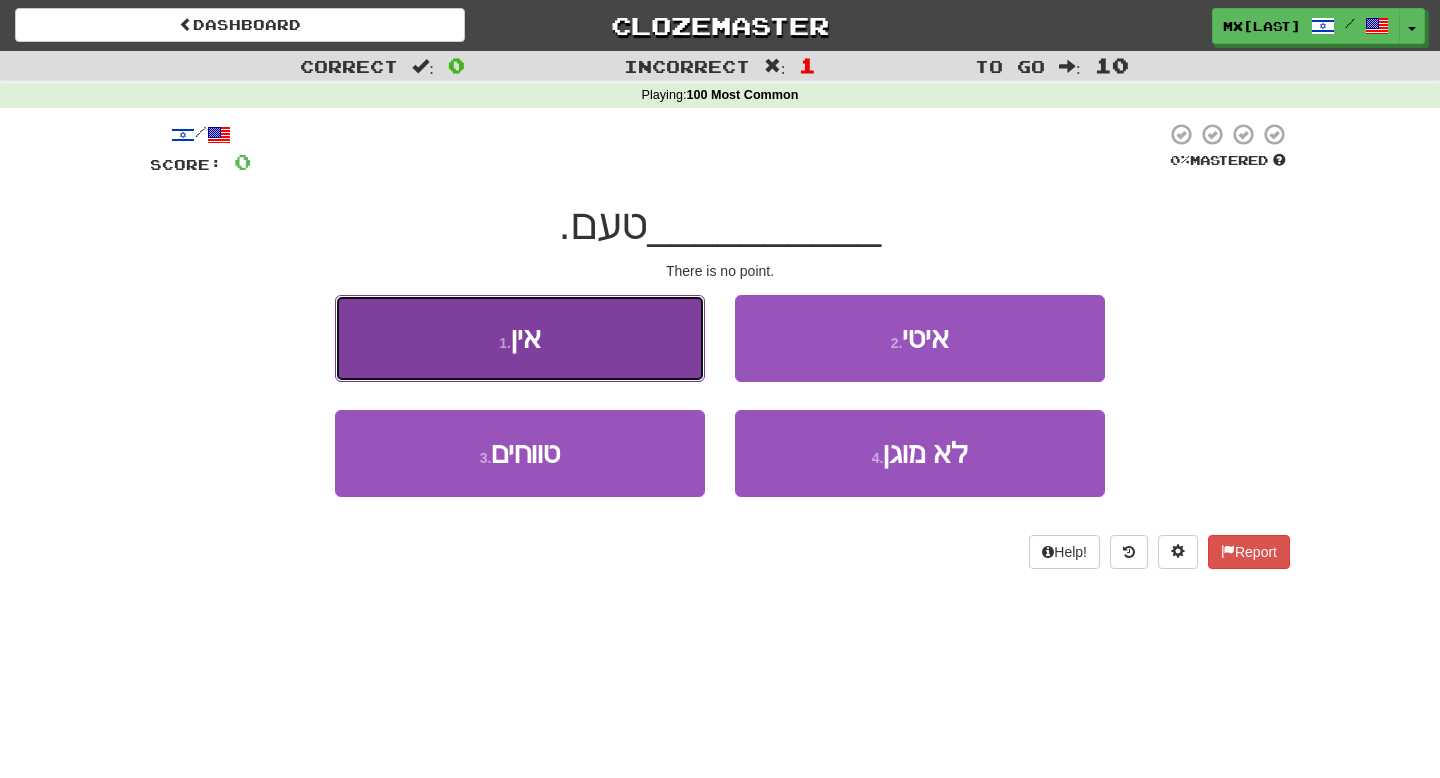 click on "1 .  אין" at bounding box center (520, 338) 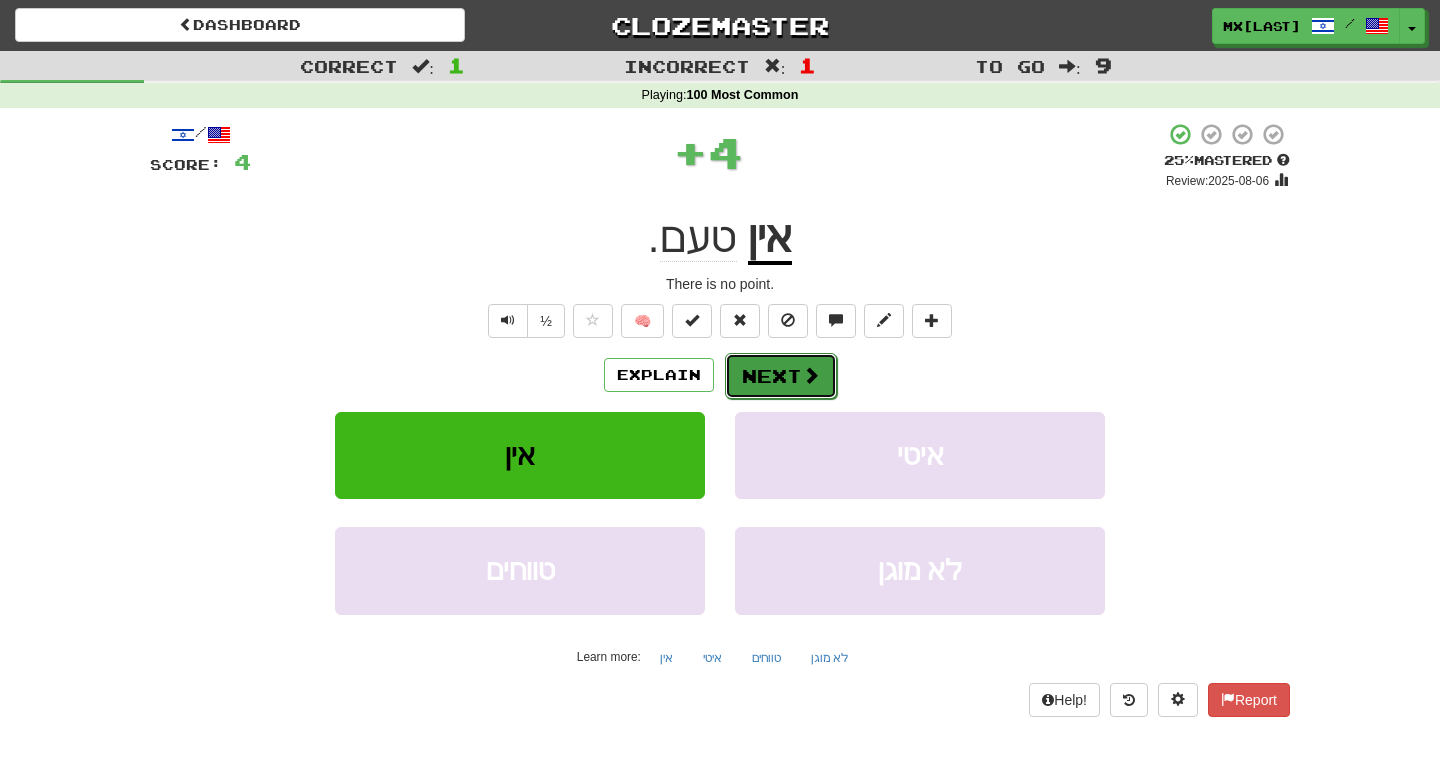 click on "Next" at bounding box center (781, 376) 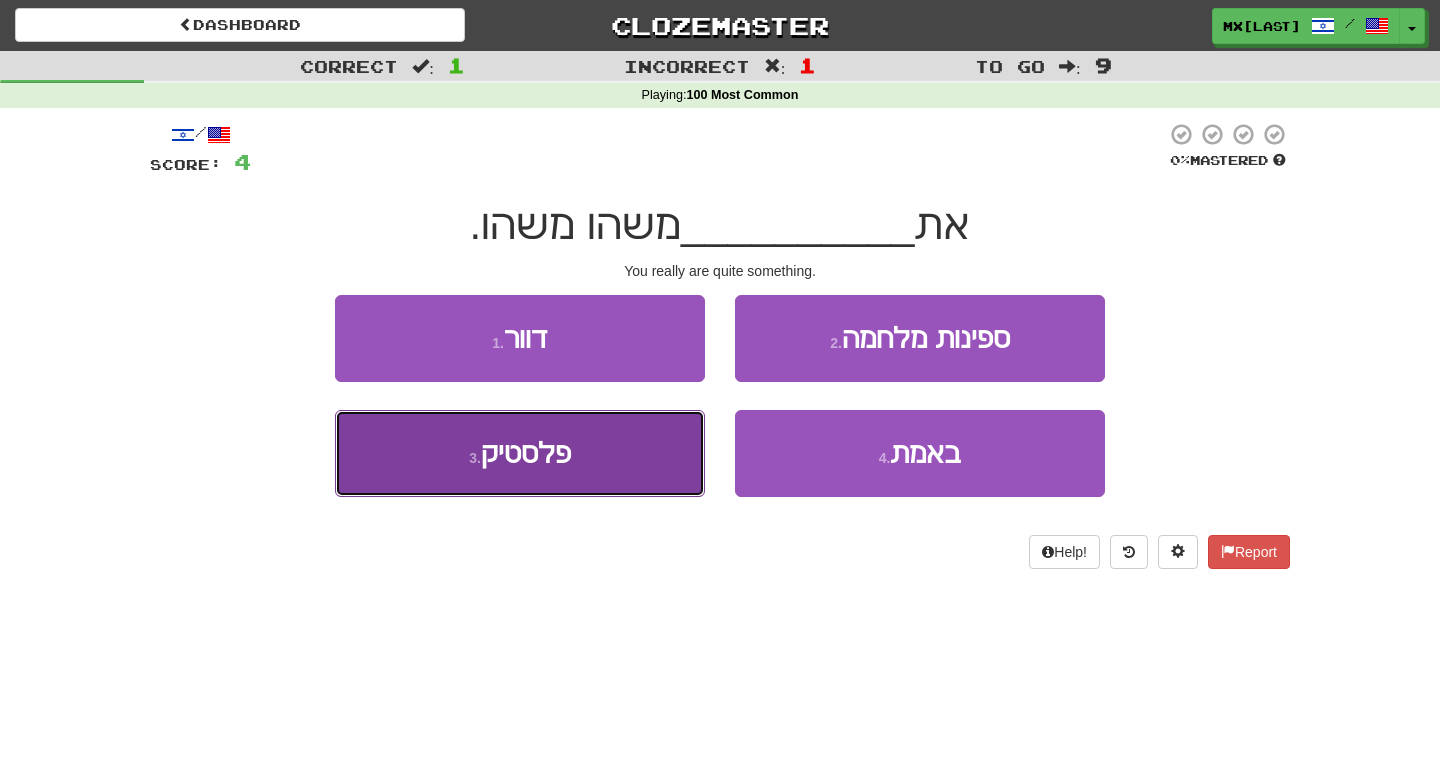 click on "3 .  פלסטיק" at bounding box center [520, 453] 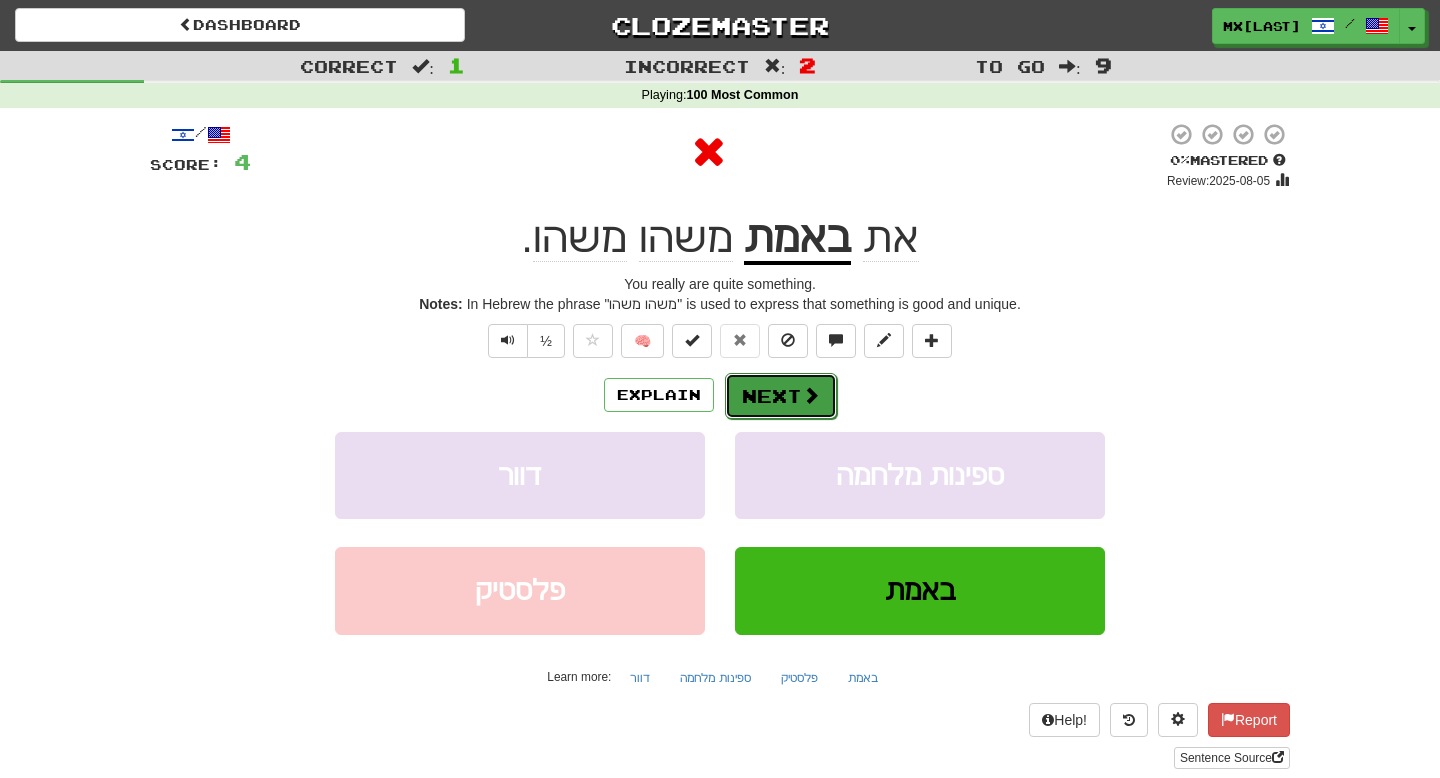 click on "Next" at bounding box center (781, 396) 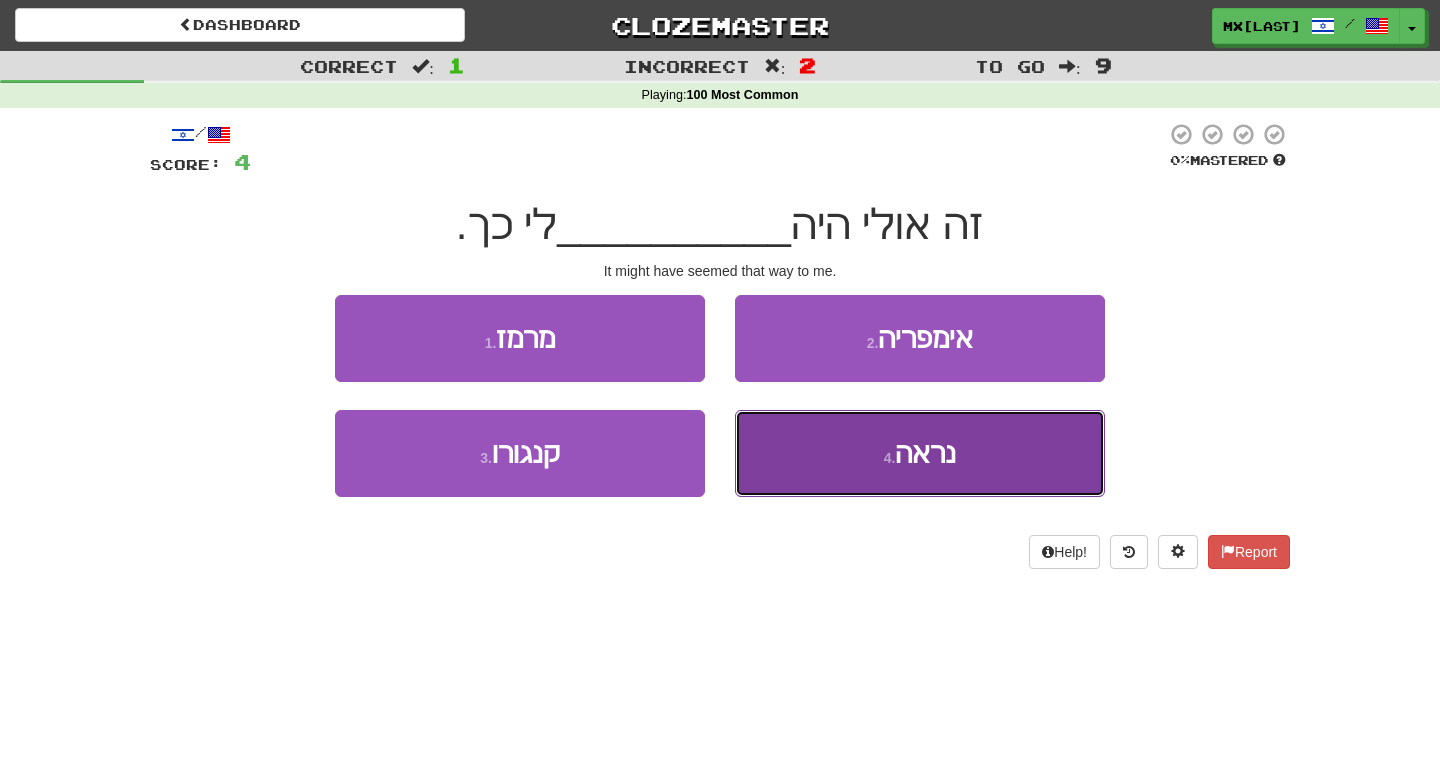 click on "4 .  נראה" at bounding box center [920, 453] 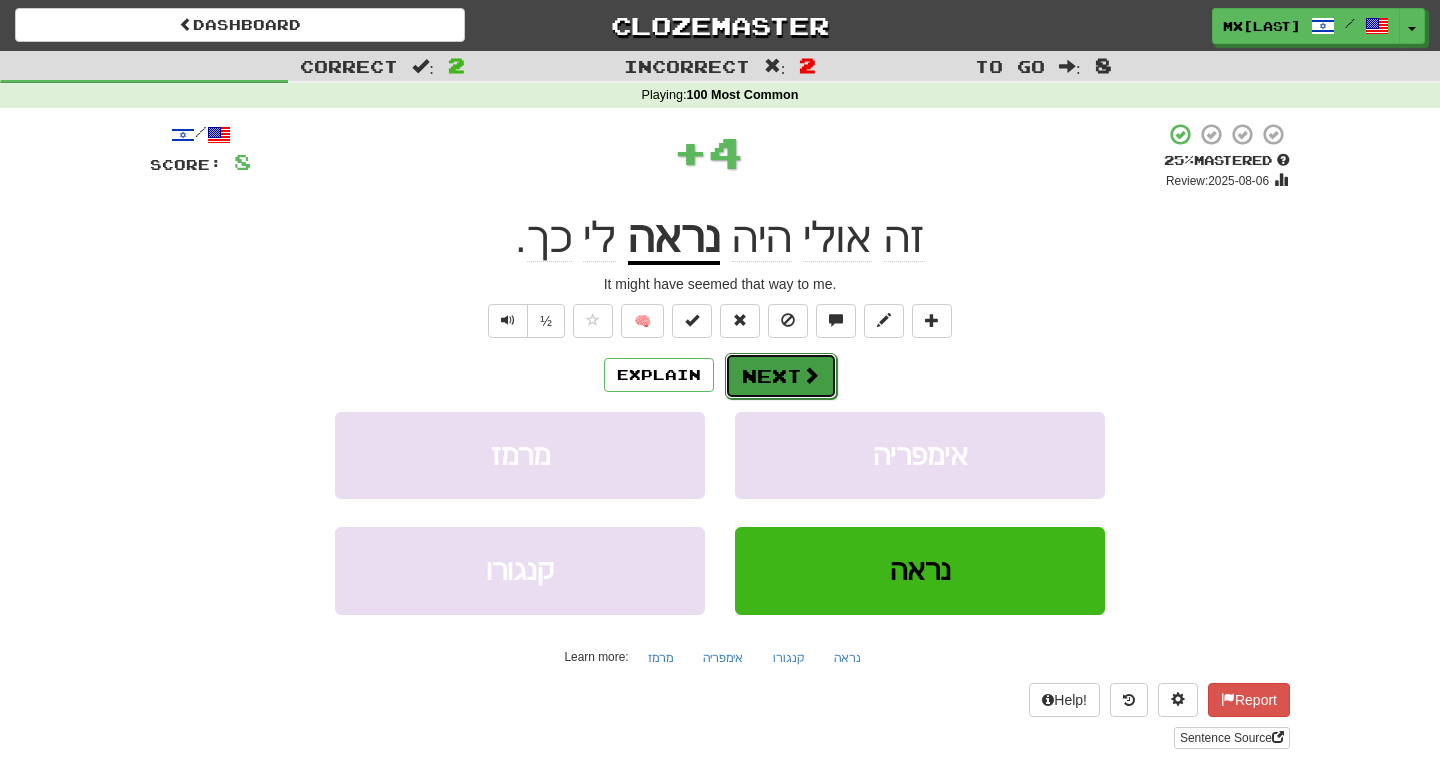 click at bounding box center [811, 375] 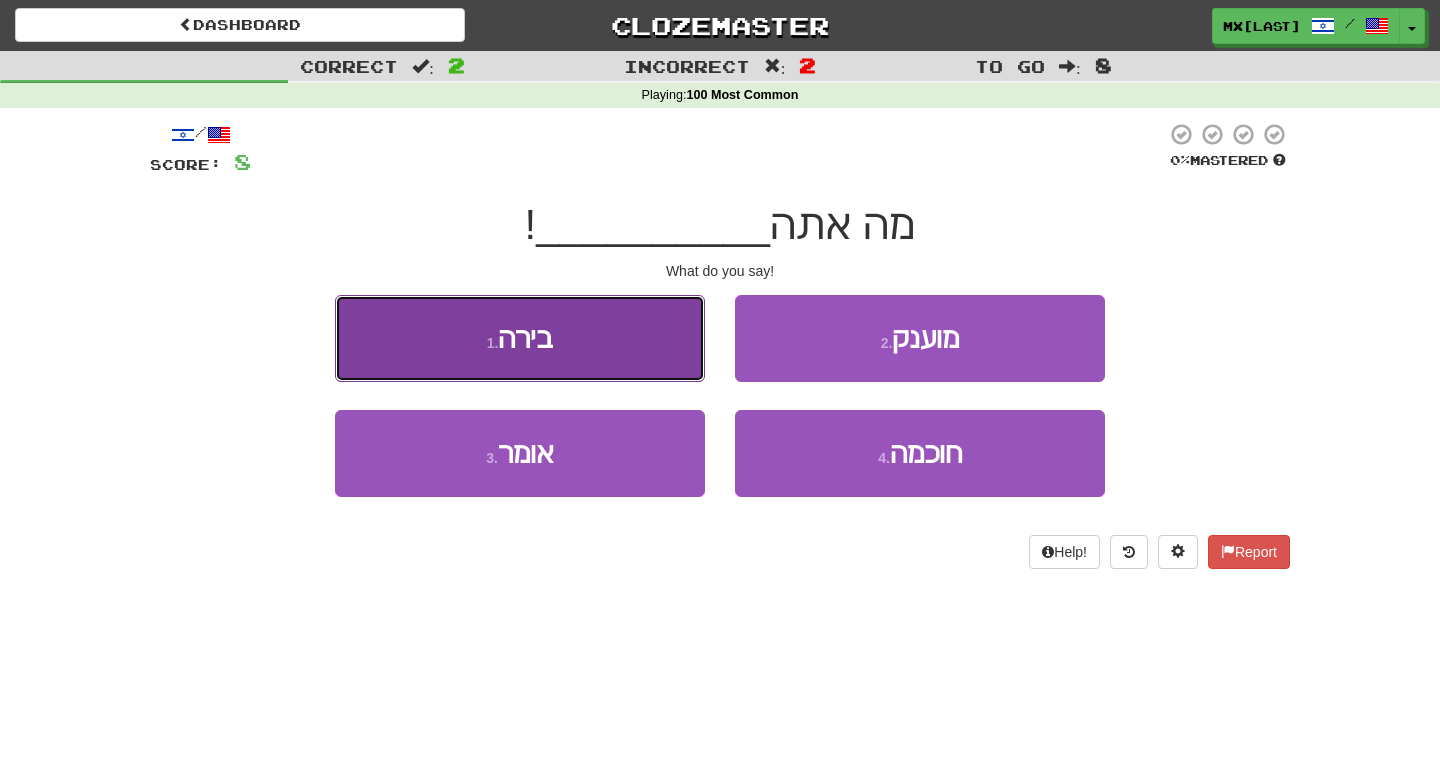 click on "1 .  בירה" at bounding box center [520, 338] 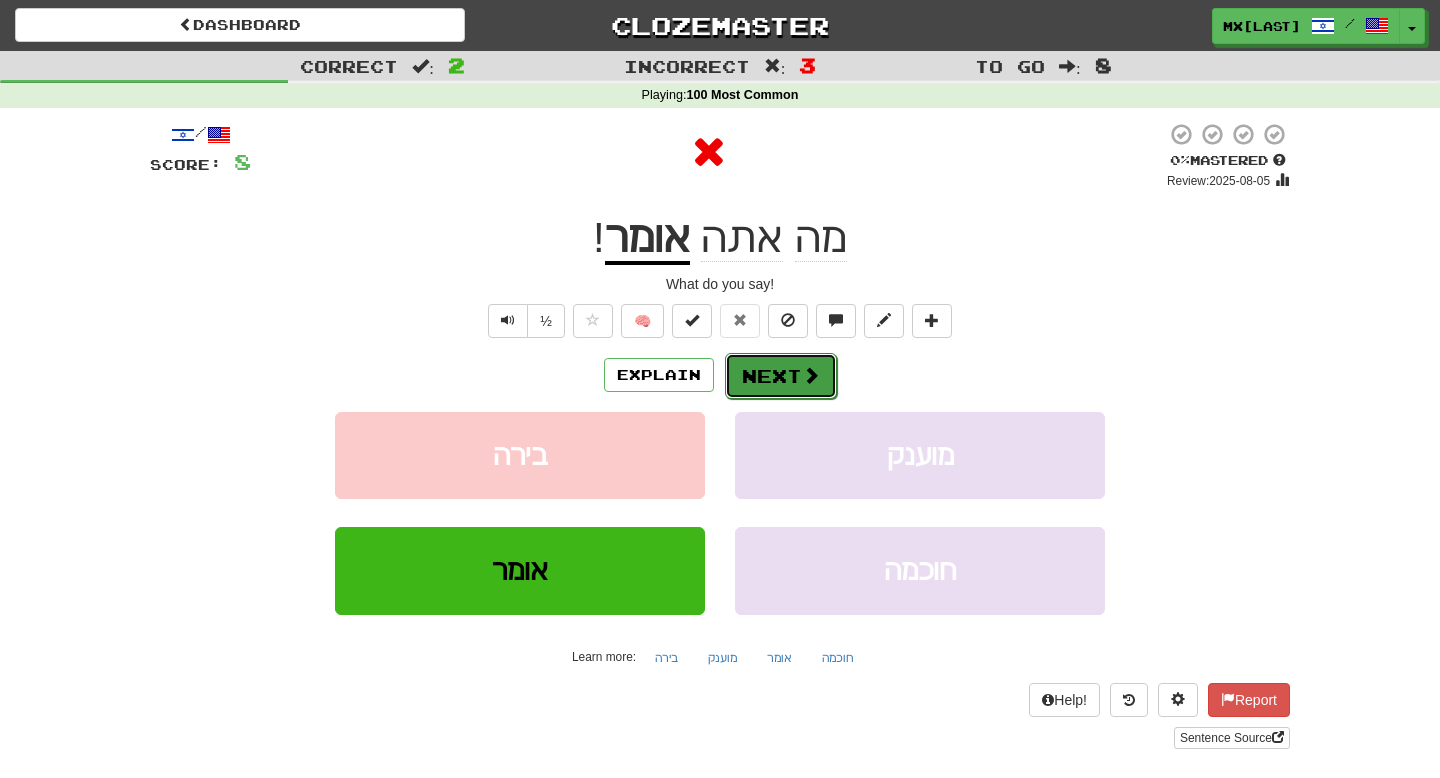 click at bounding box center (811, 375) 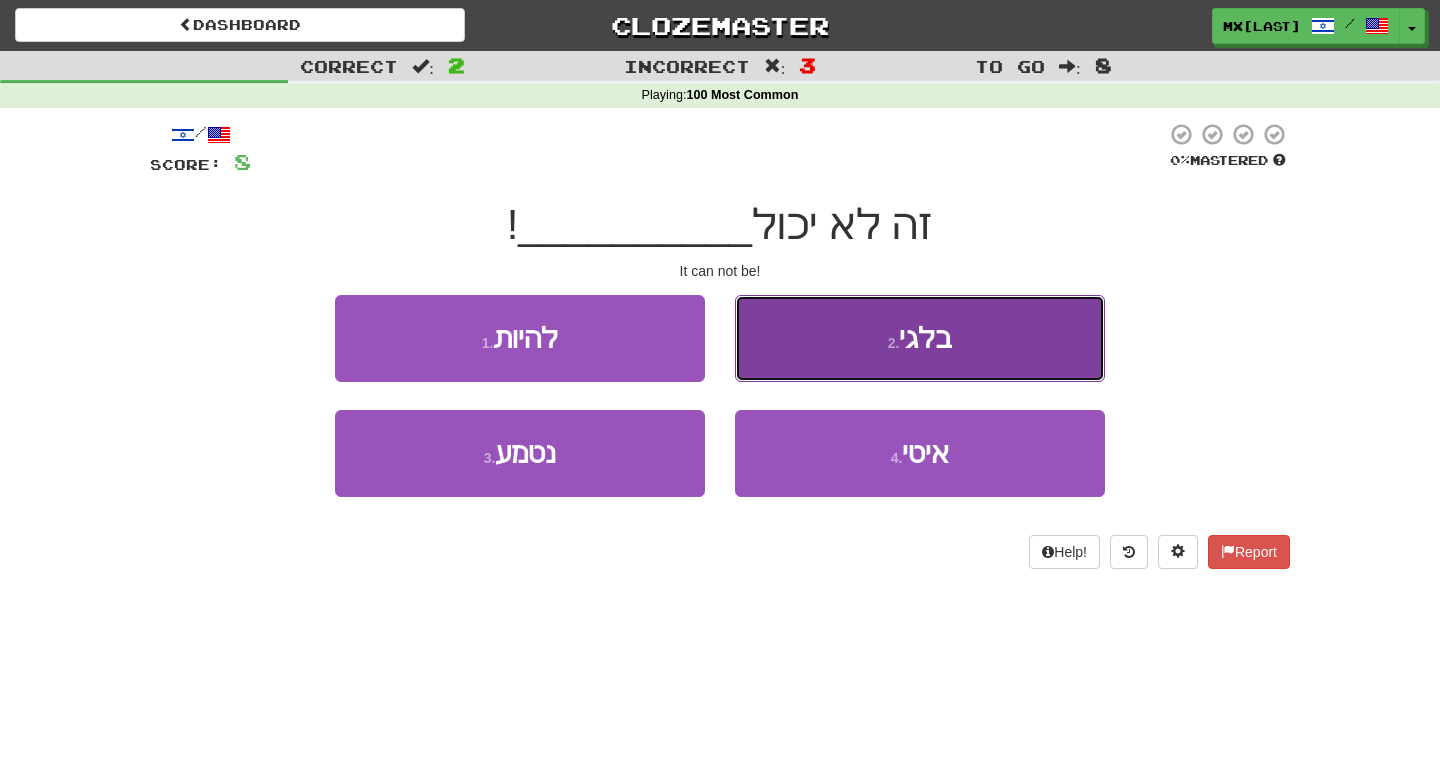 click on "2 .  בלגי" at bounding box center (920, 338) 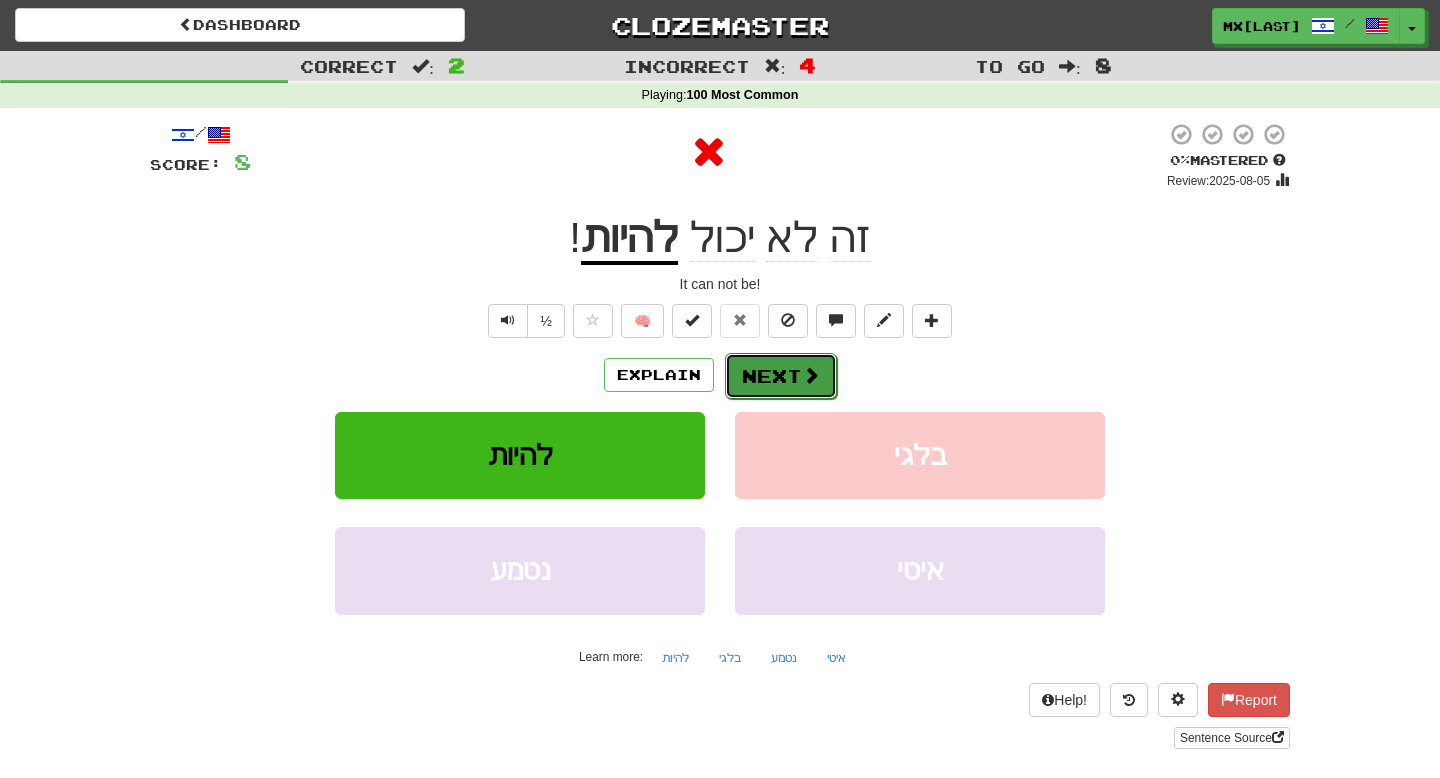 click on "Next" at bounding box center [781, 376] 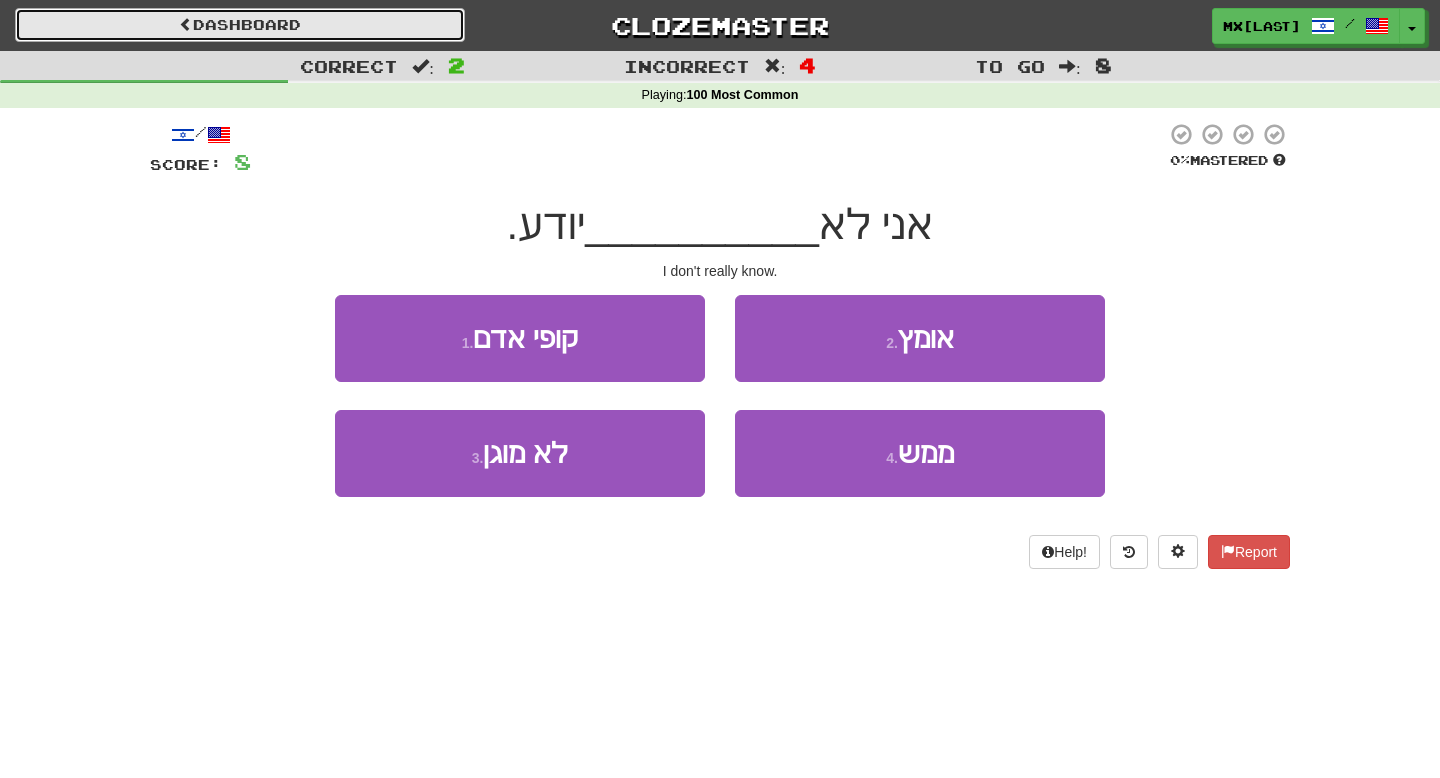 click on "Dashboard" at bounding box center (240, 25) 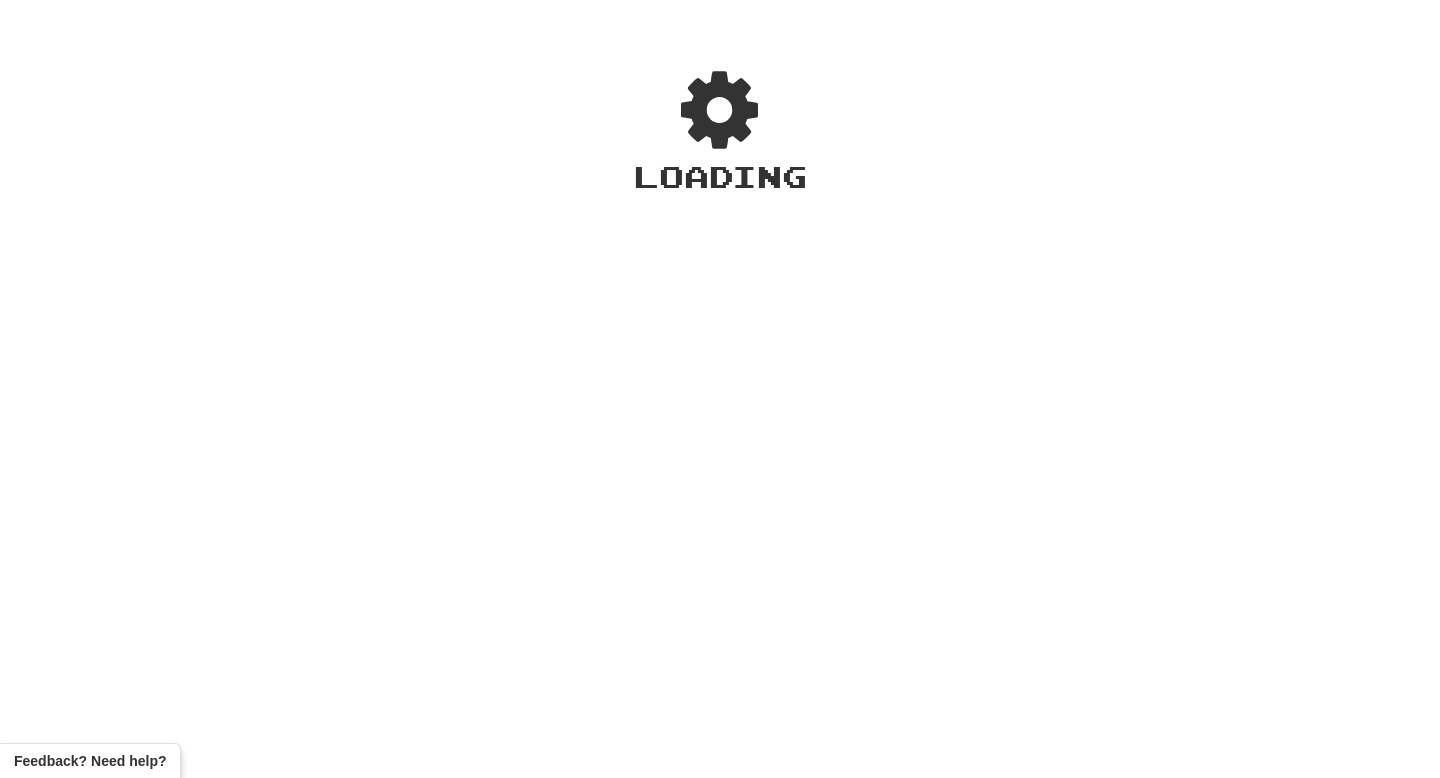 scroll, scrollTop: 0, scrollLeft: 0, axis: both 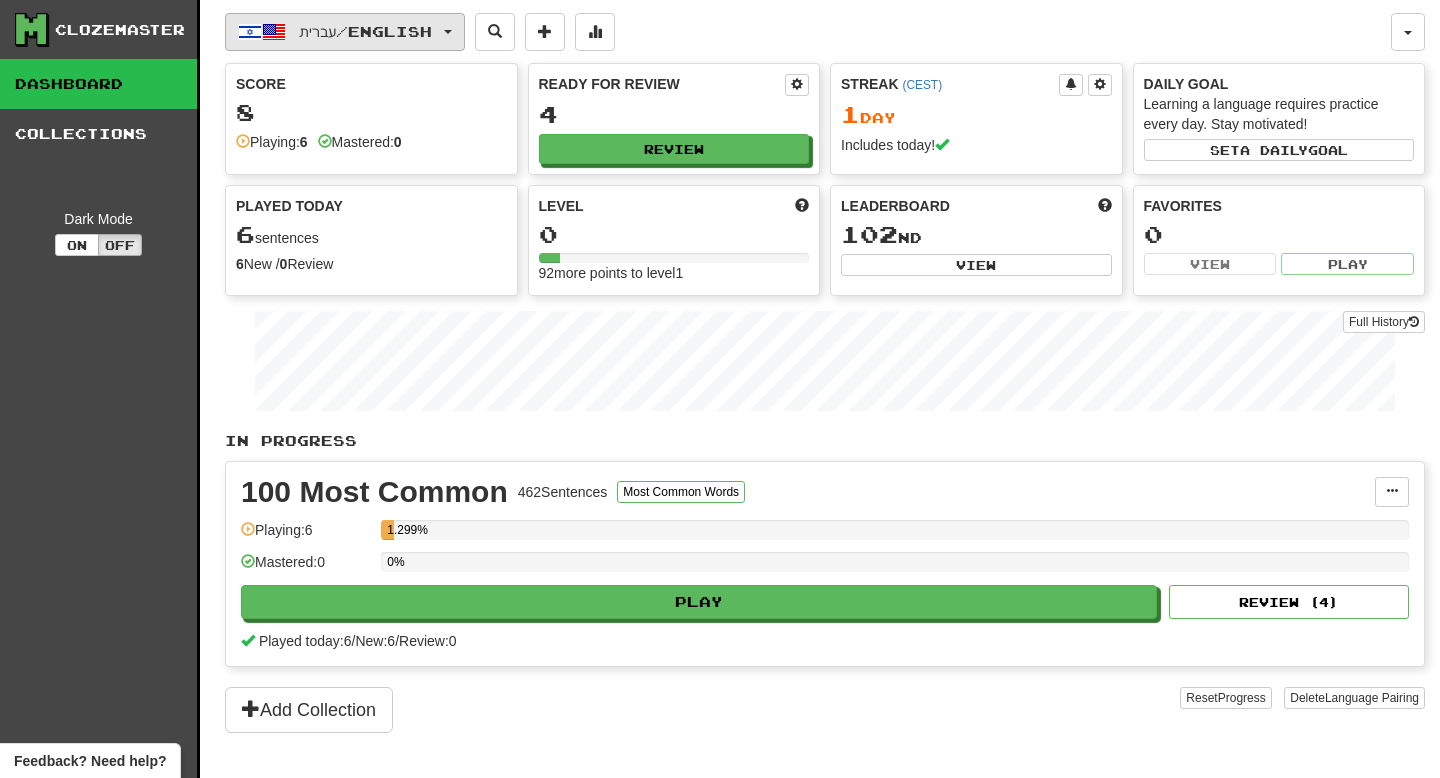 click on "עברית  /  English" at bounding box center (365, 31) 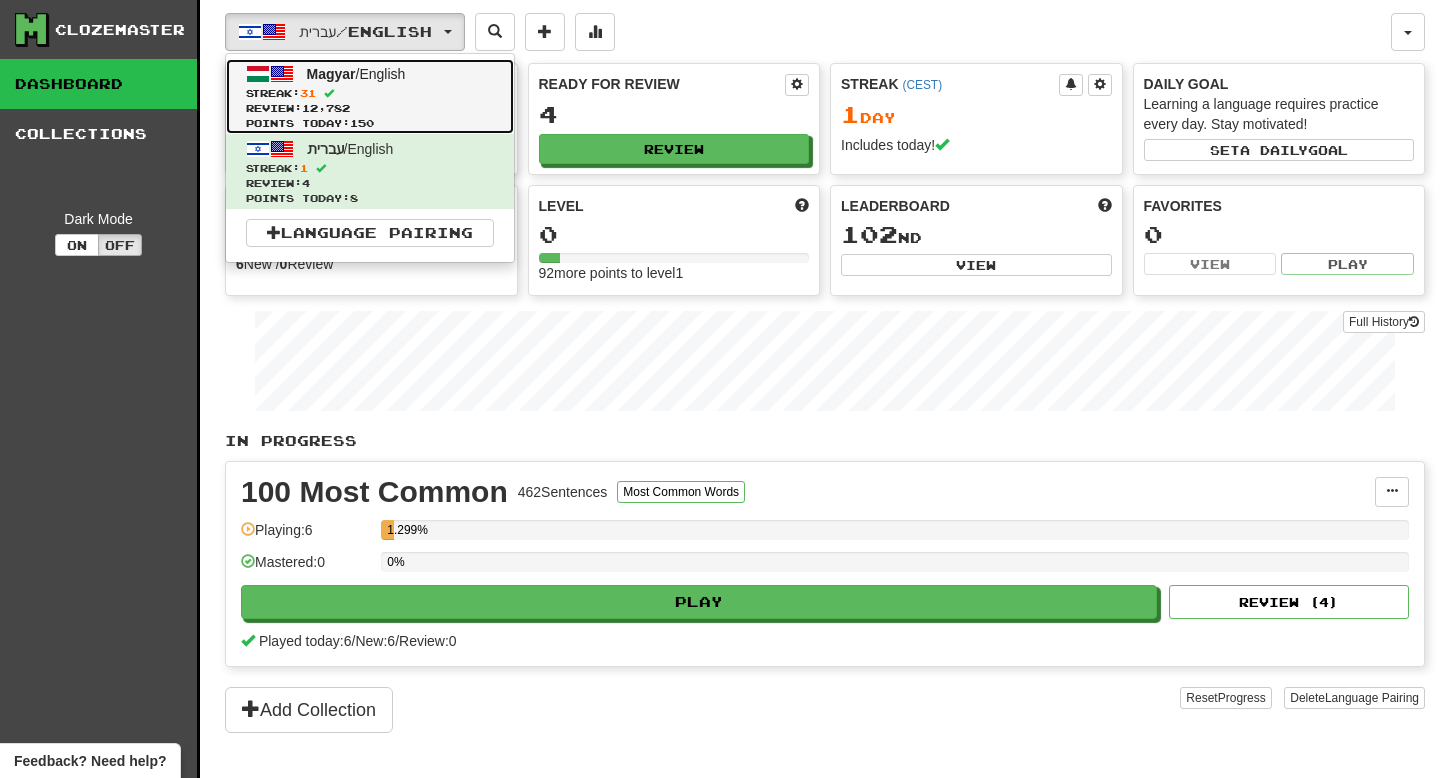 click on "Magyar" at bounding box center [331, 74] 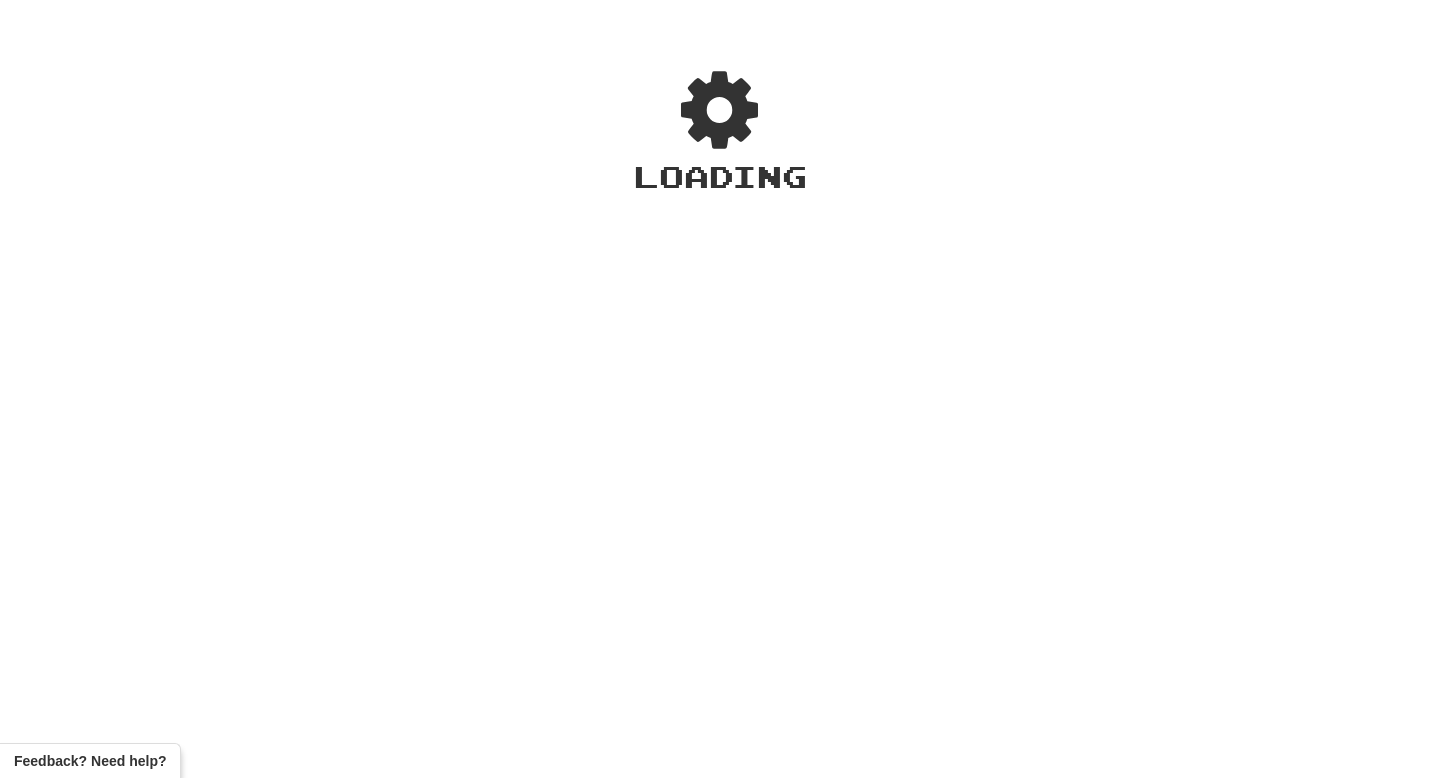 scroll, scrollTop: 0, scrollLeft: 0, axis: both 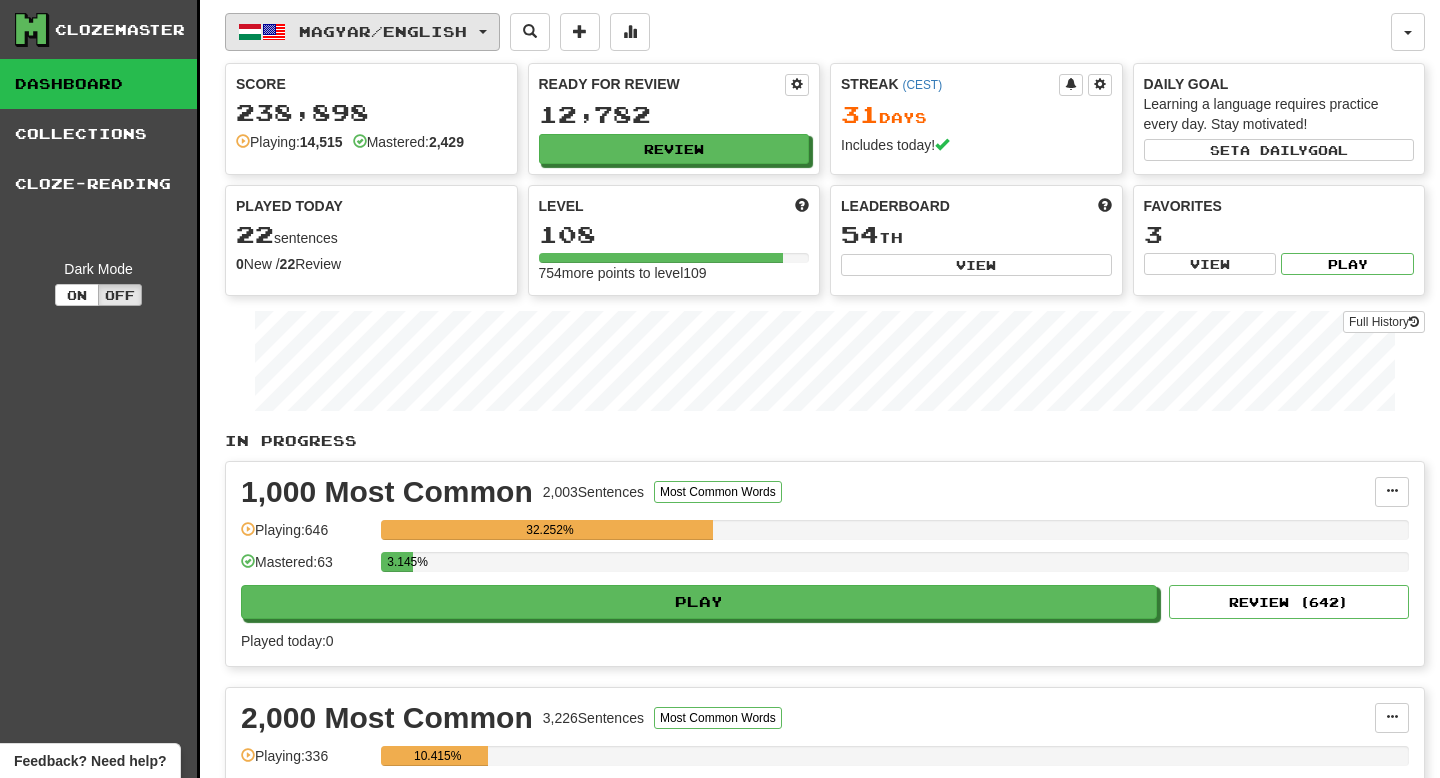 click on "Magyar  /  English" at bounding box center [383, 31] 